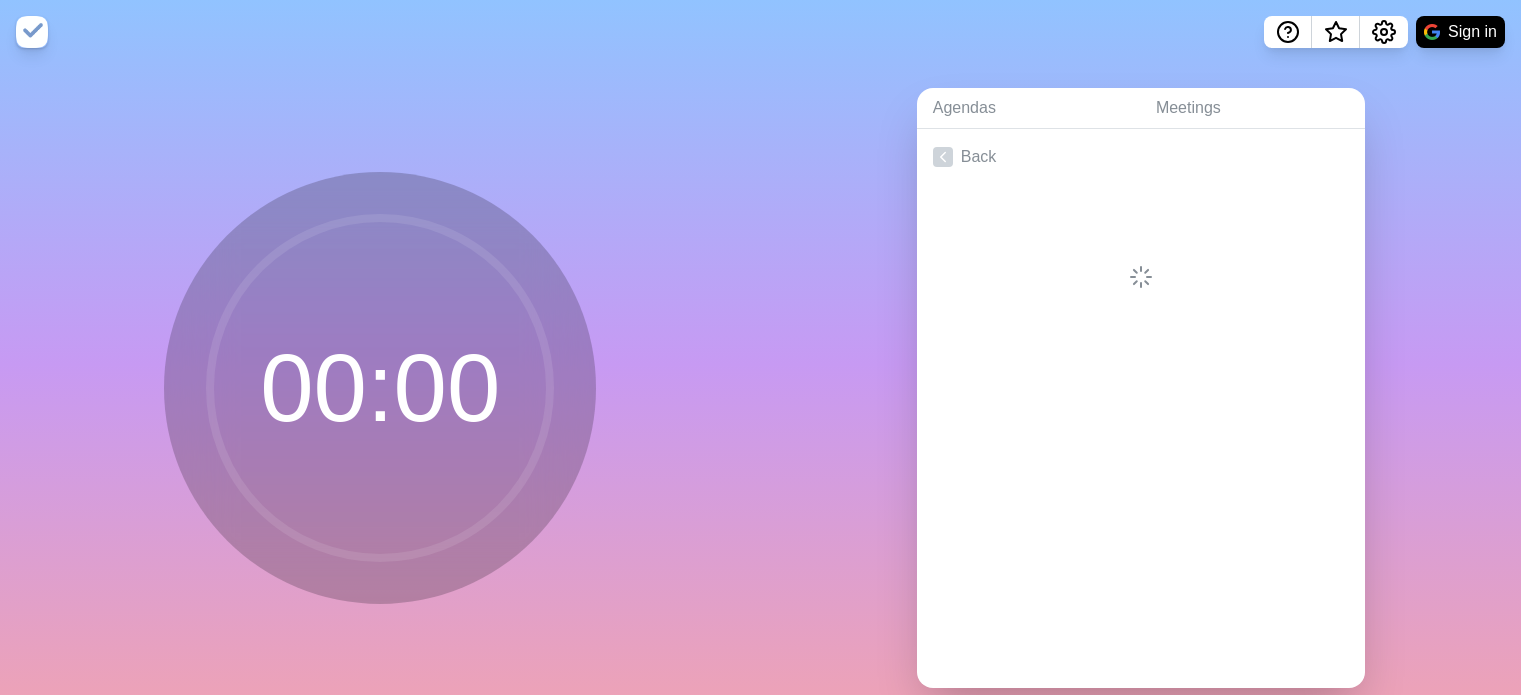 scroll, scrollTop: 0, scrollLeft: 0, axis: both 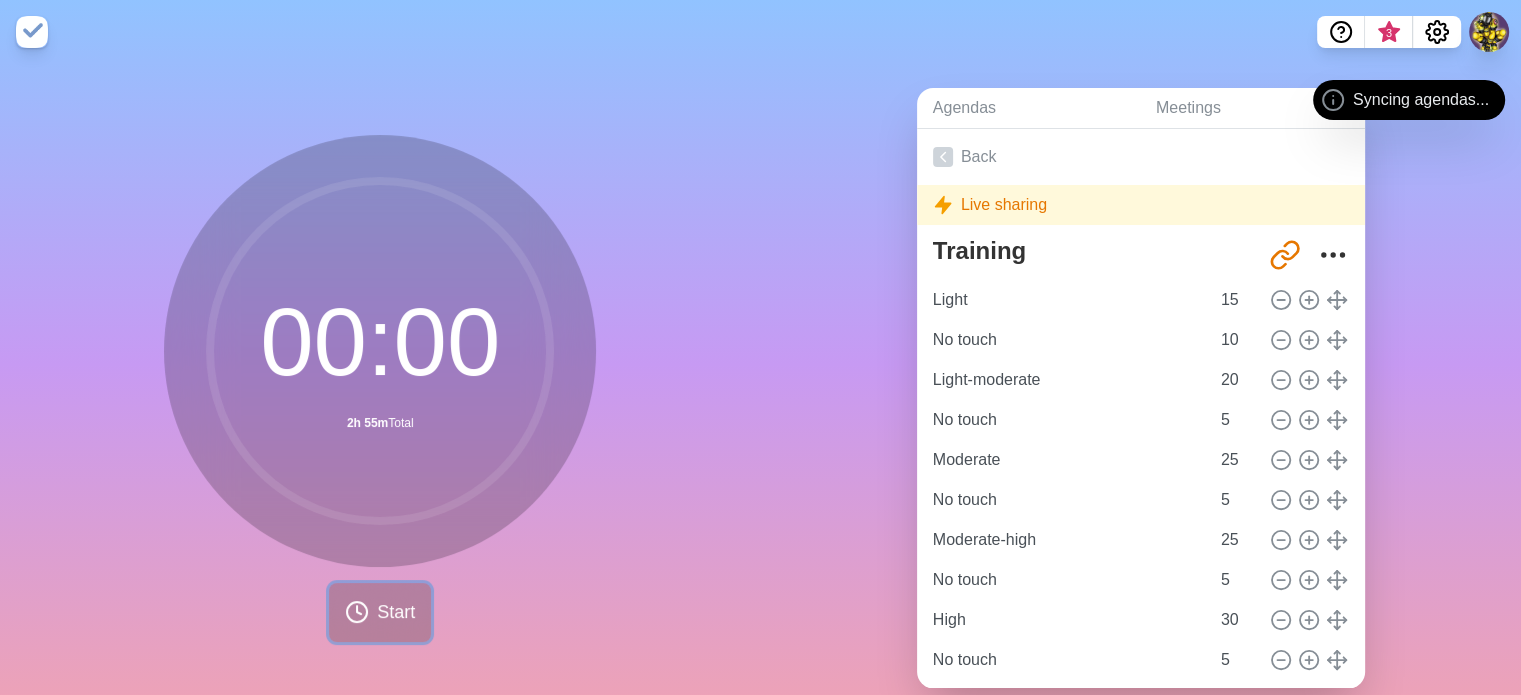 click on "Start" at bounding box center [396, 612] 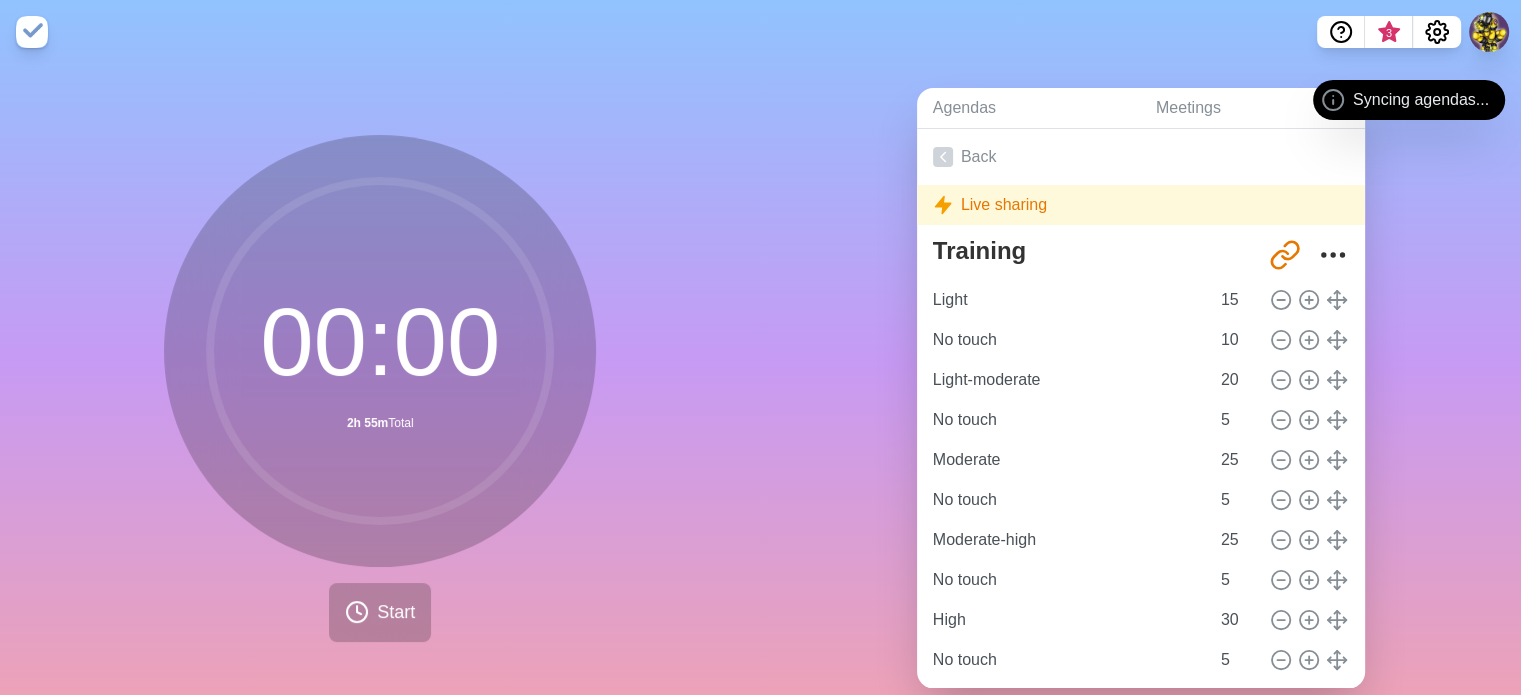 click 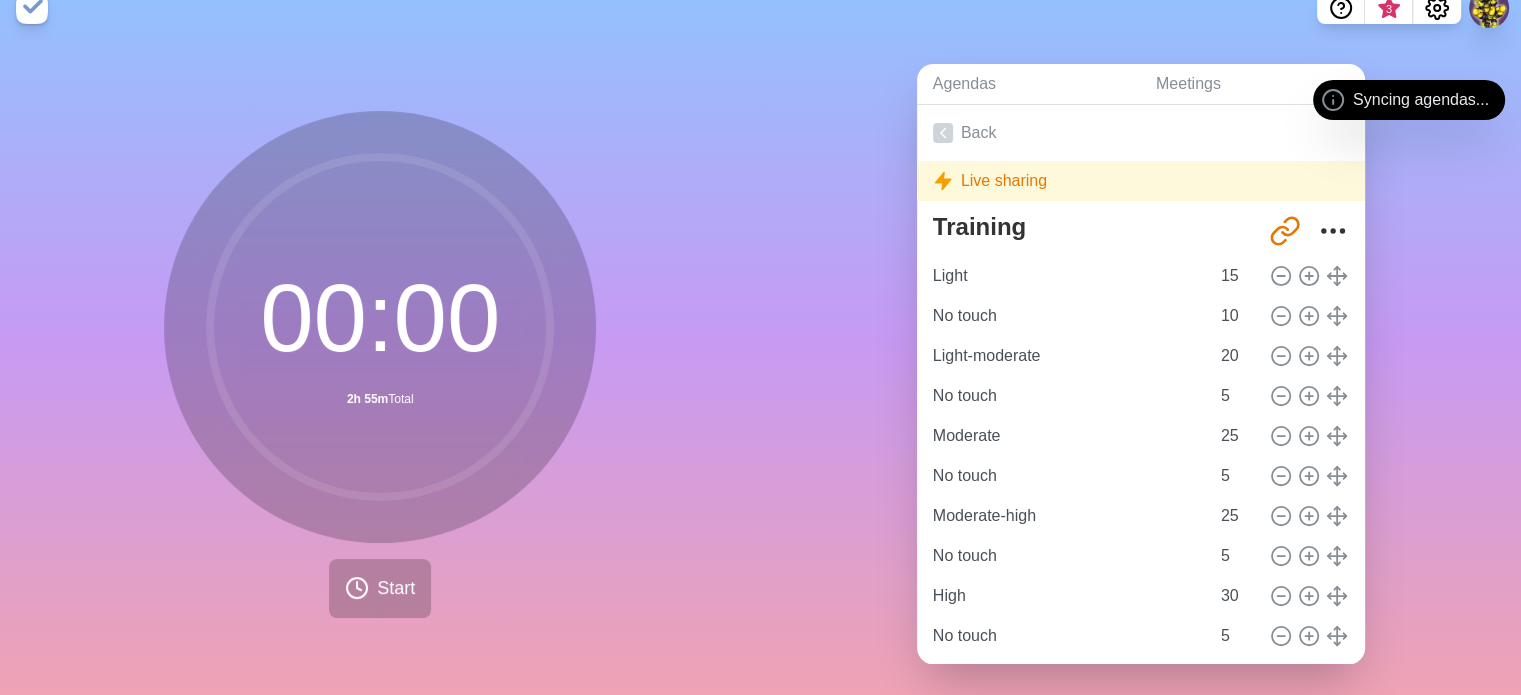 scroll, scrollTop: 48, scrollLeft: 0, axis: vertical 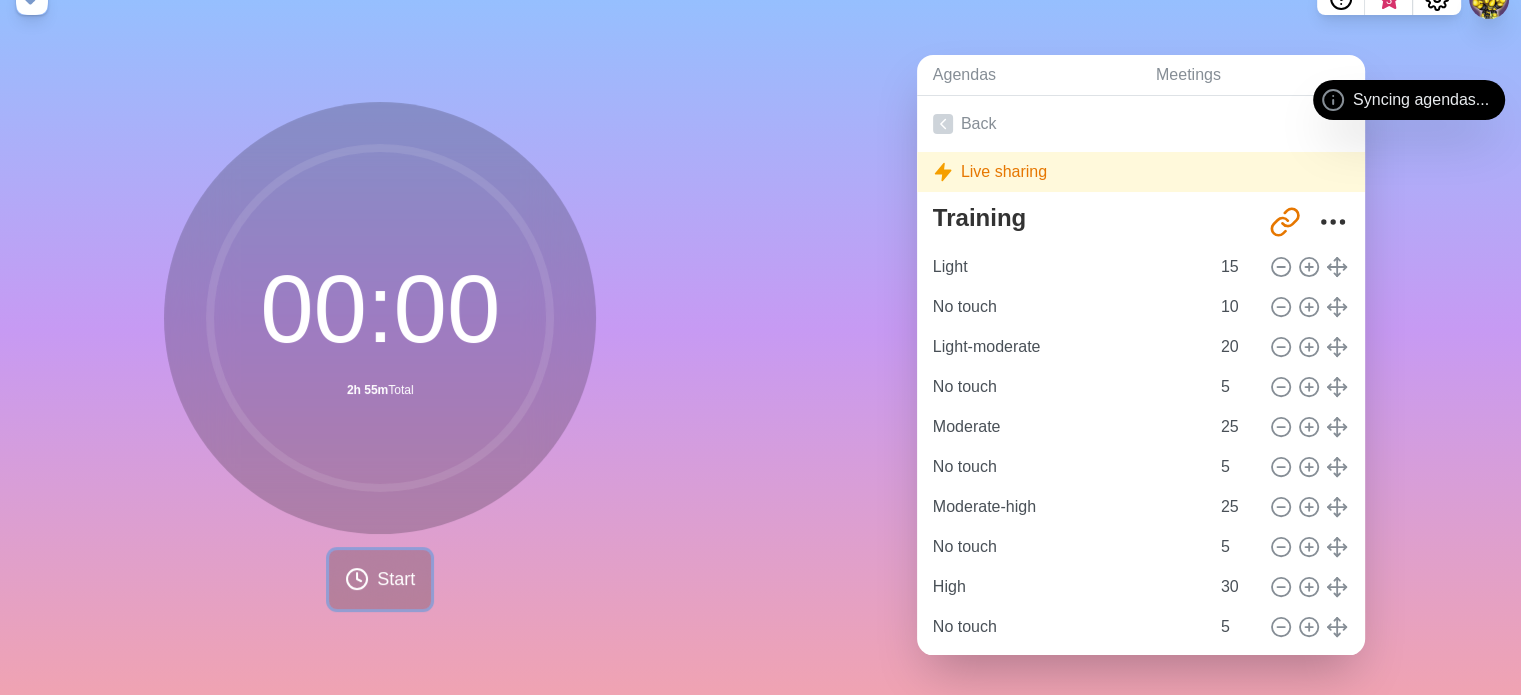 click 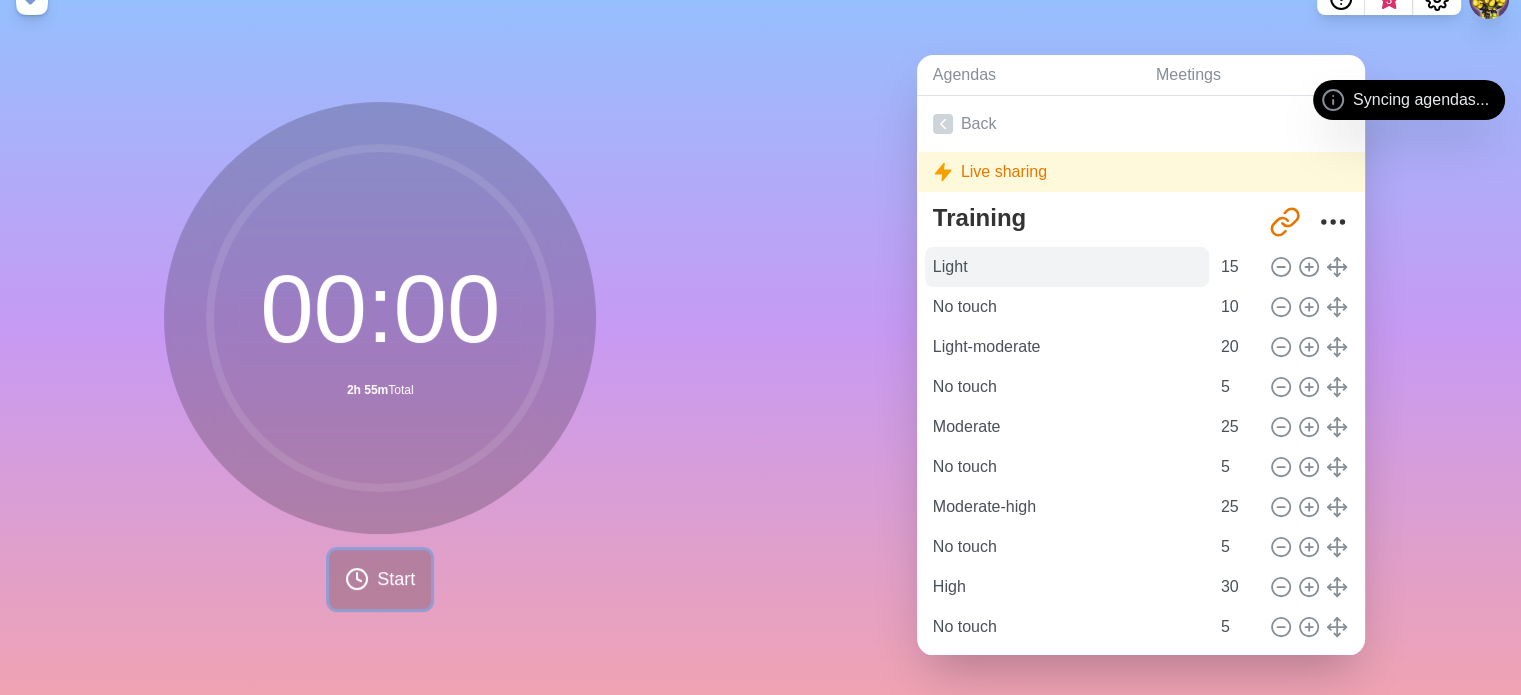 scroll, scrollTop: 0, scrollLeft: 0, axis: both 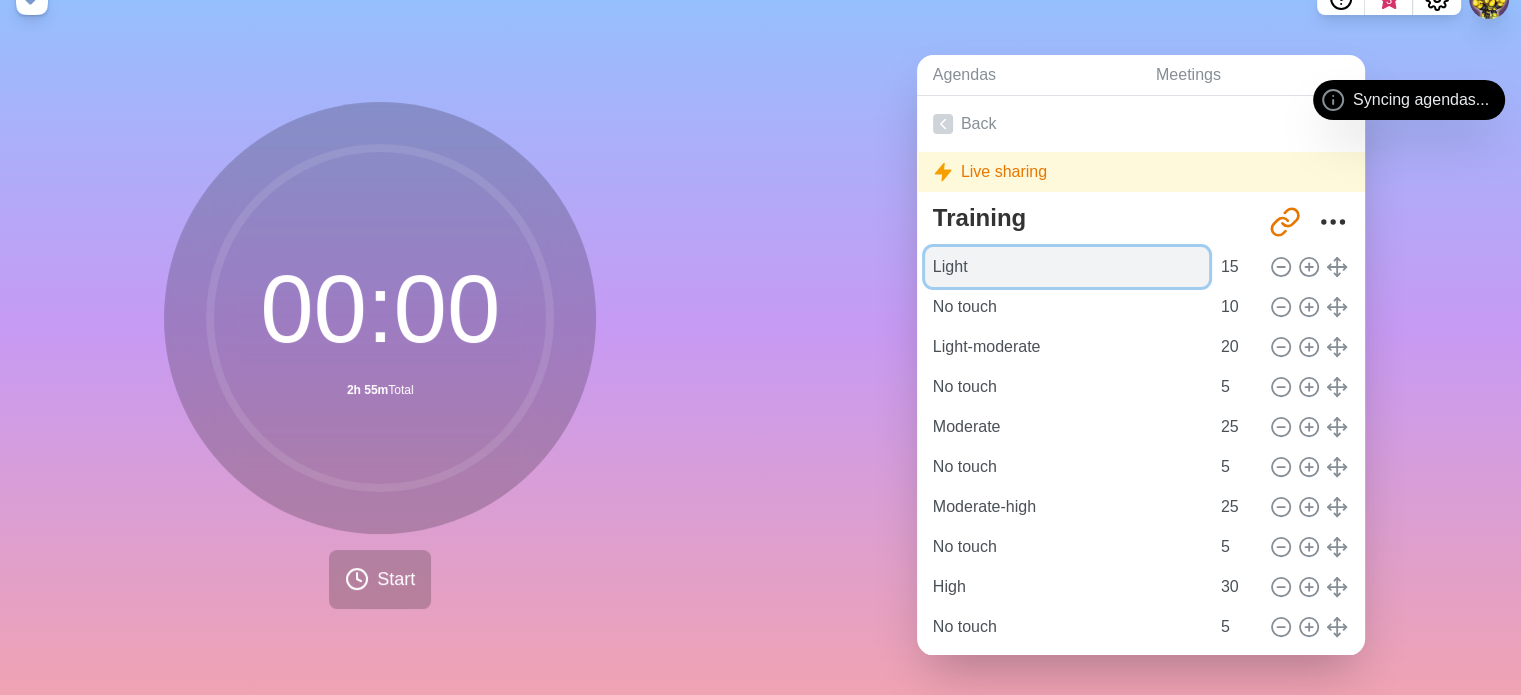 click on "Light" at bounding box center (1067, 267) 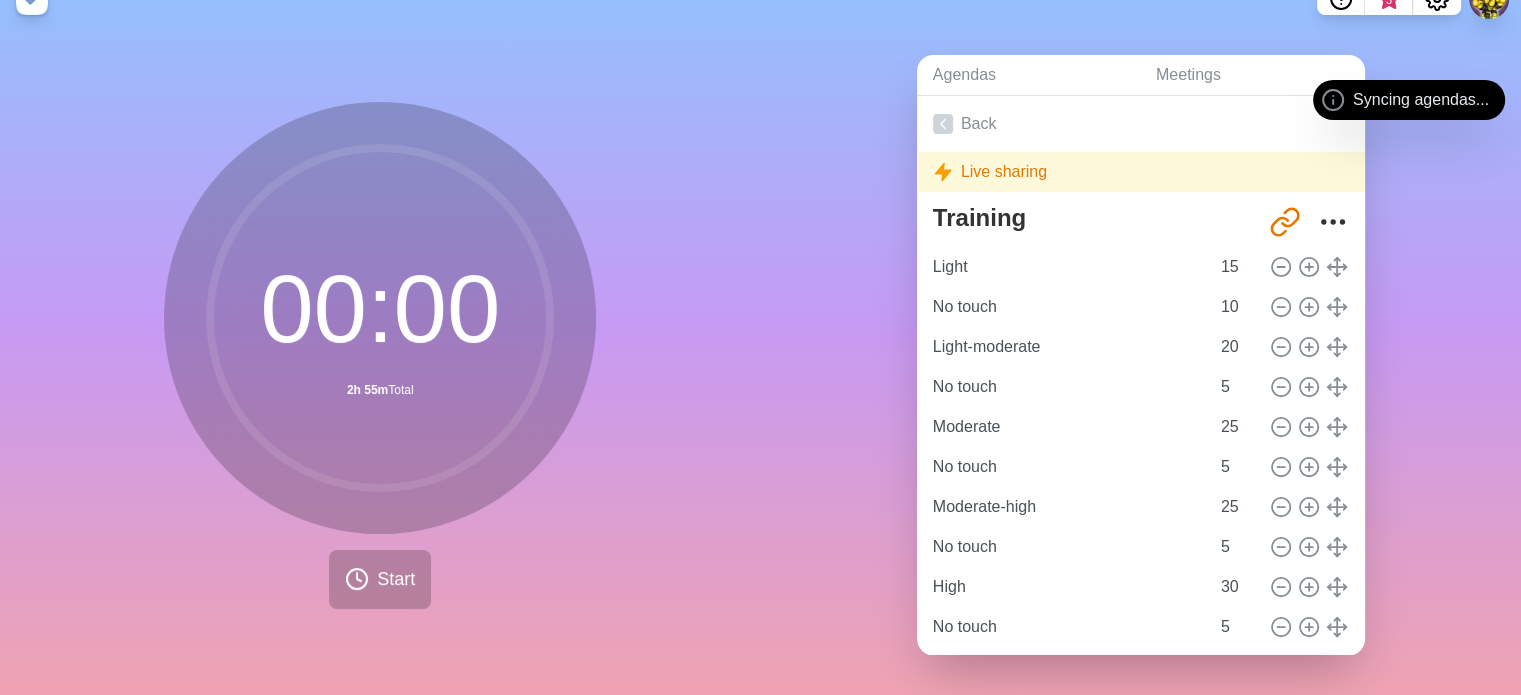 click 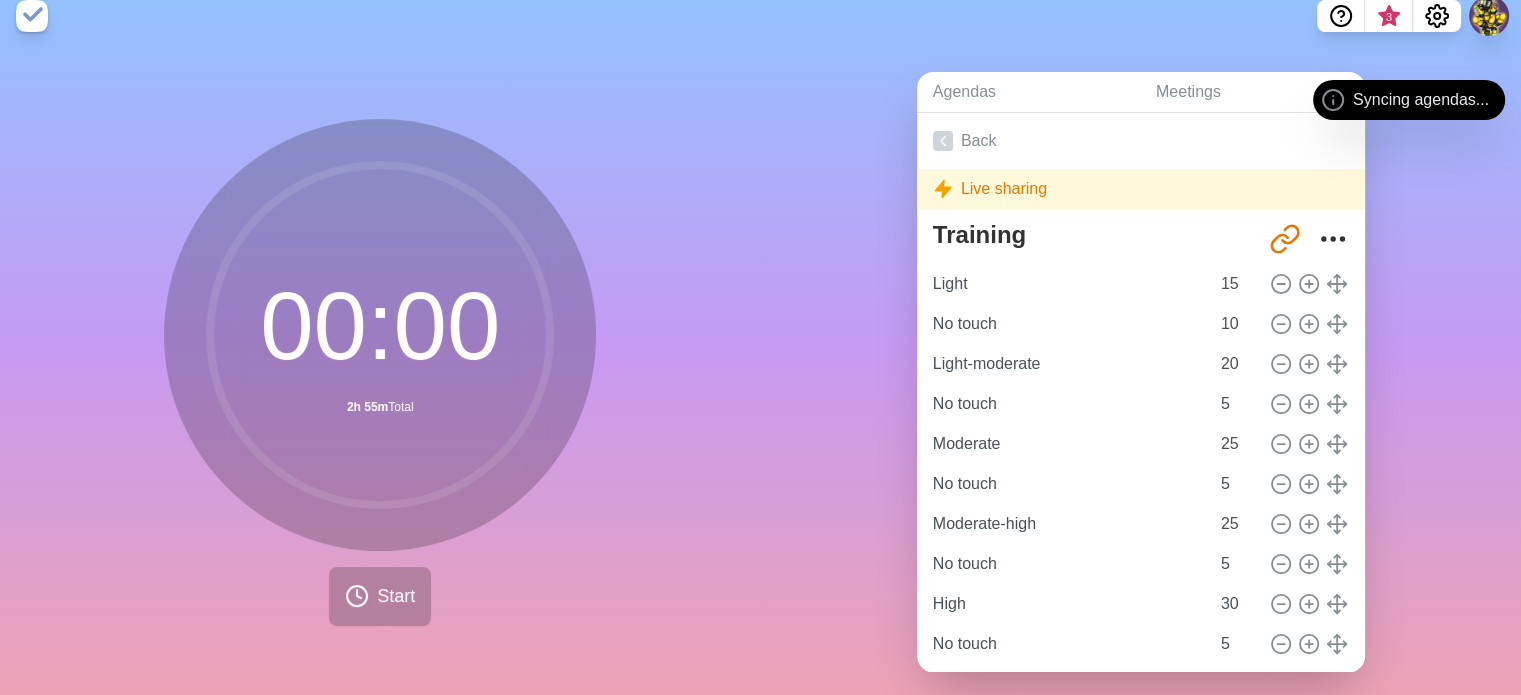 scroll, scrollTop: 0, scrollLeft: 0, axis: both 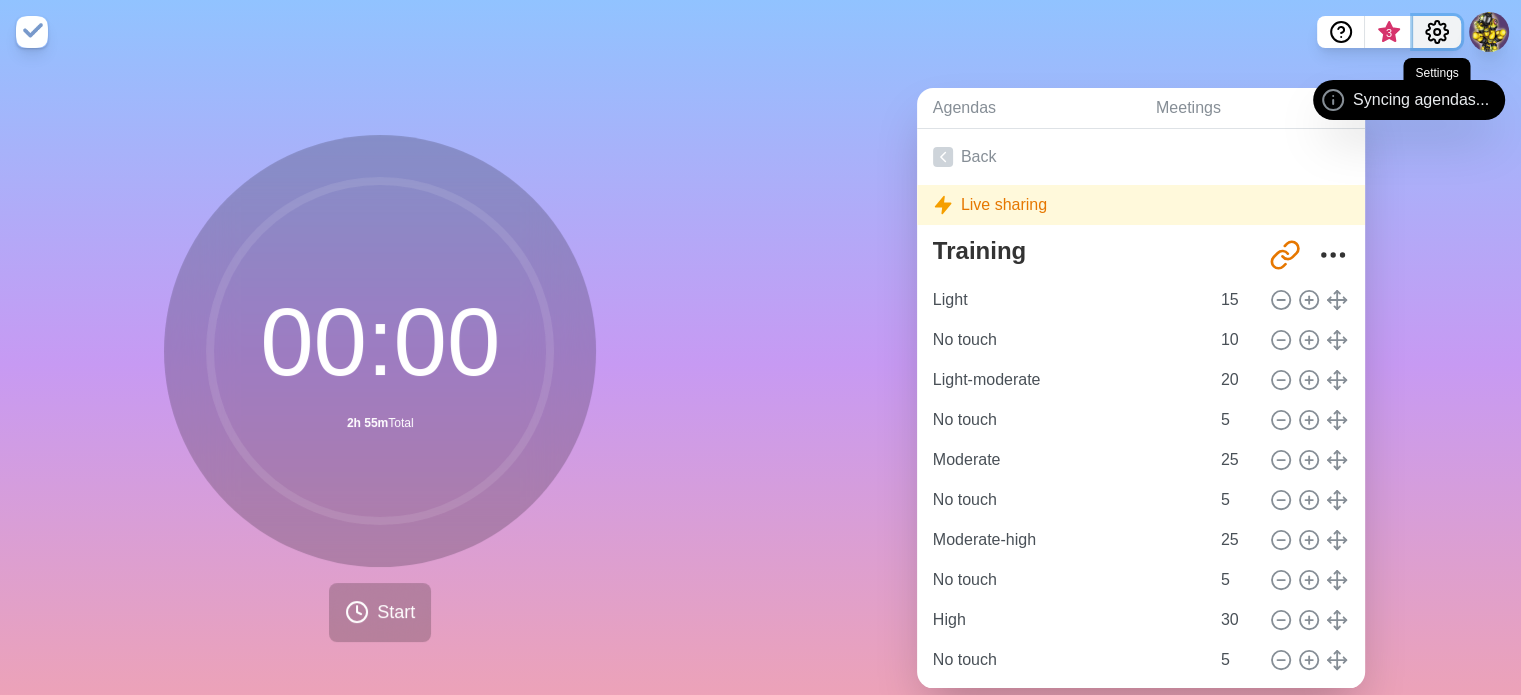 click 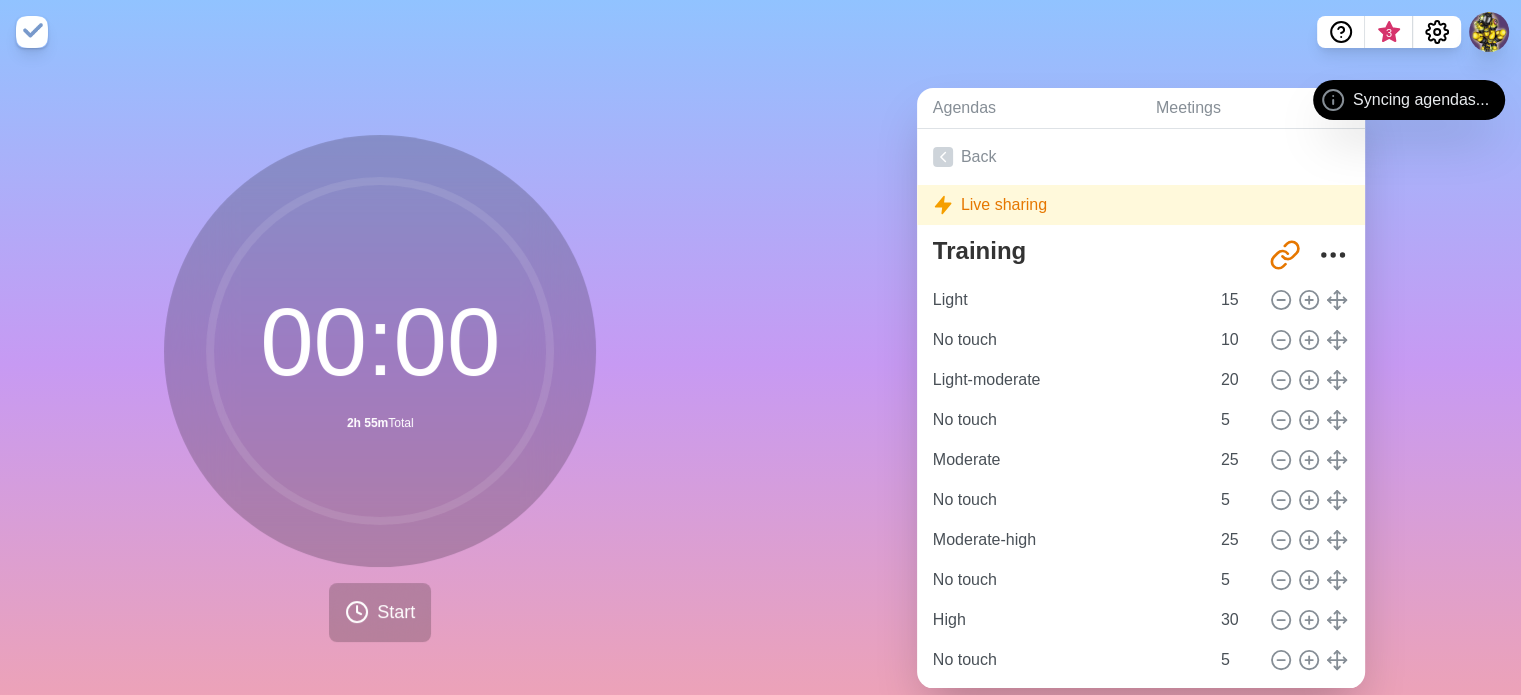 click on "Agendas   Meetings
Back
Live sharing   Training   http://timeblocks.co/-OVMFFAZR_oUBYPks0i9           Light   15       No touch   10       Light-moderate   20       No touch   5       Moderate   25       No touch   5       Moderate-high   25       No touch   5       High   30       No touch   5       High   30" at bounding box center (1141, 396) 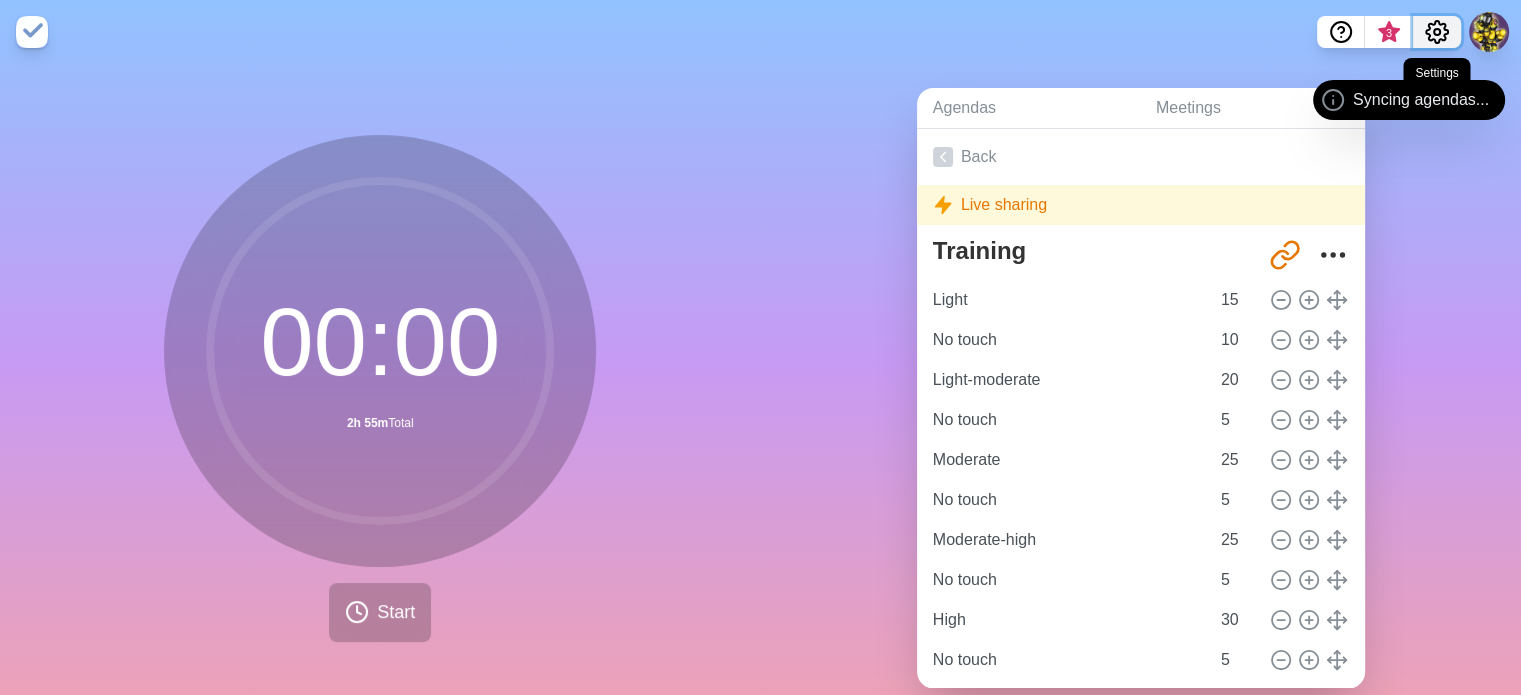 click 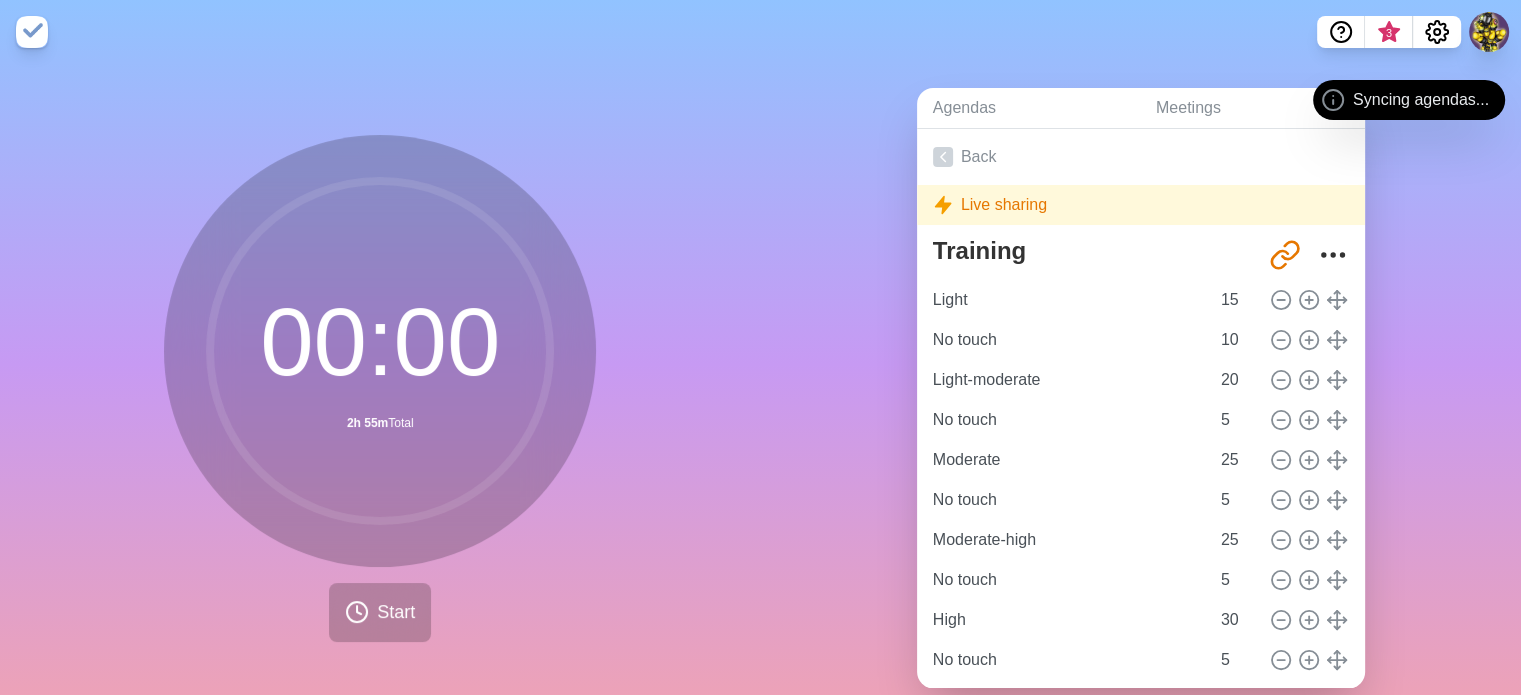click on "Agendas   Meetings
Back
Live sharing   Training   http://timeblocks.co/-OVMFFAZR_oUBYPks0i9           Light   15       No touch   10       Light-moderate   20       No touch   5       Moderate   25       No touch   5       Moderate-high   25       No touch   5       High   30       No touch   5       High   30" at bounding box center (1141, 396) 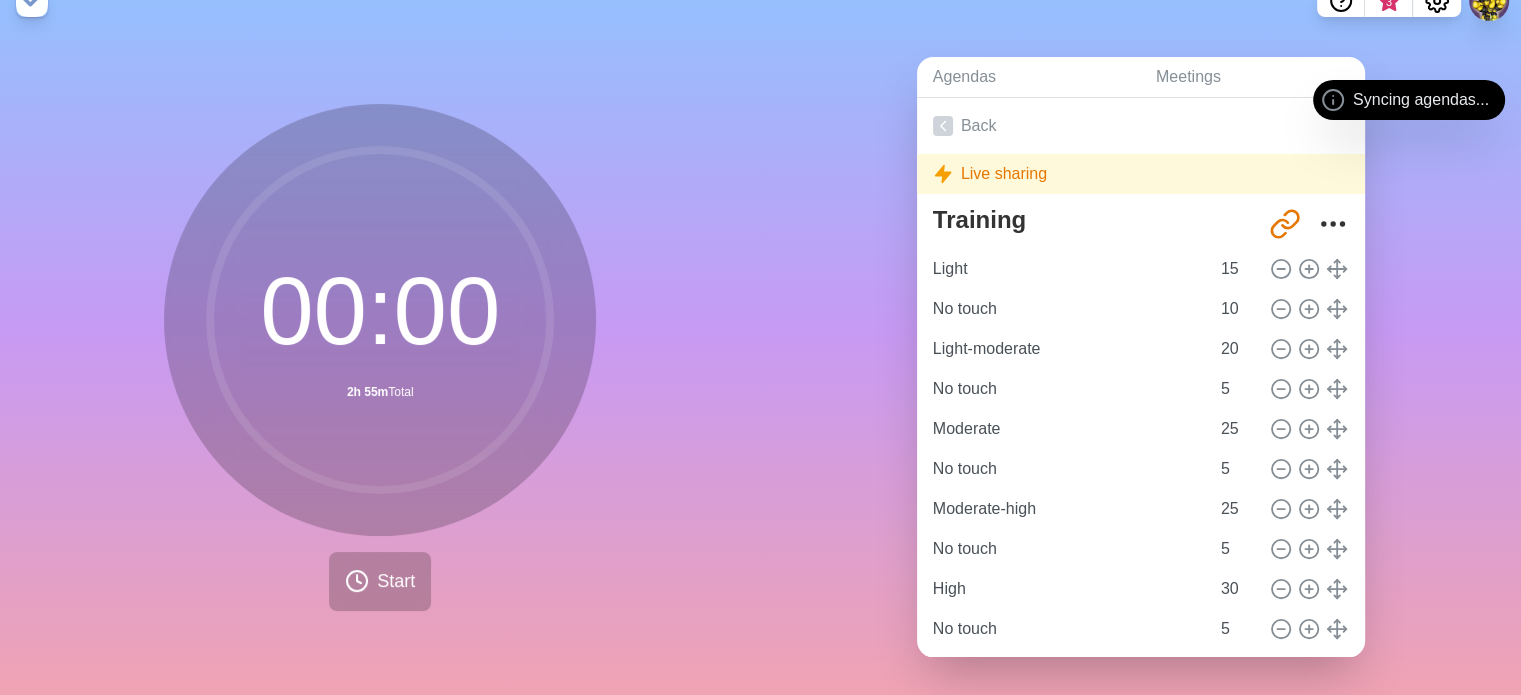 scroll, scrollTop: 48, scrollLeft: 0, axis: vertical 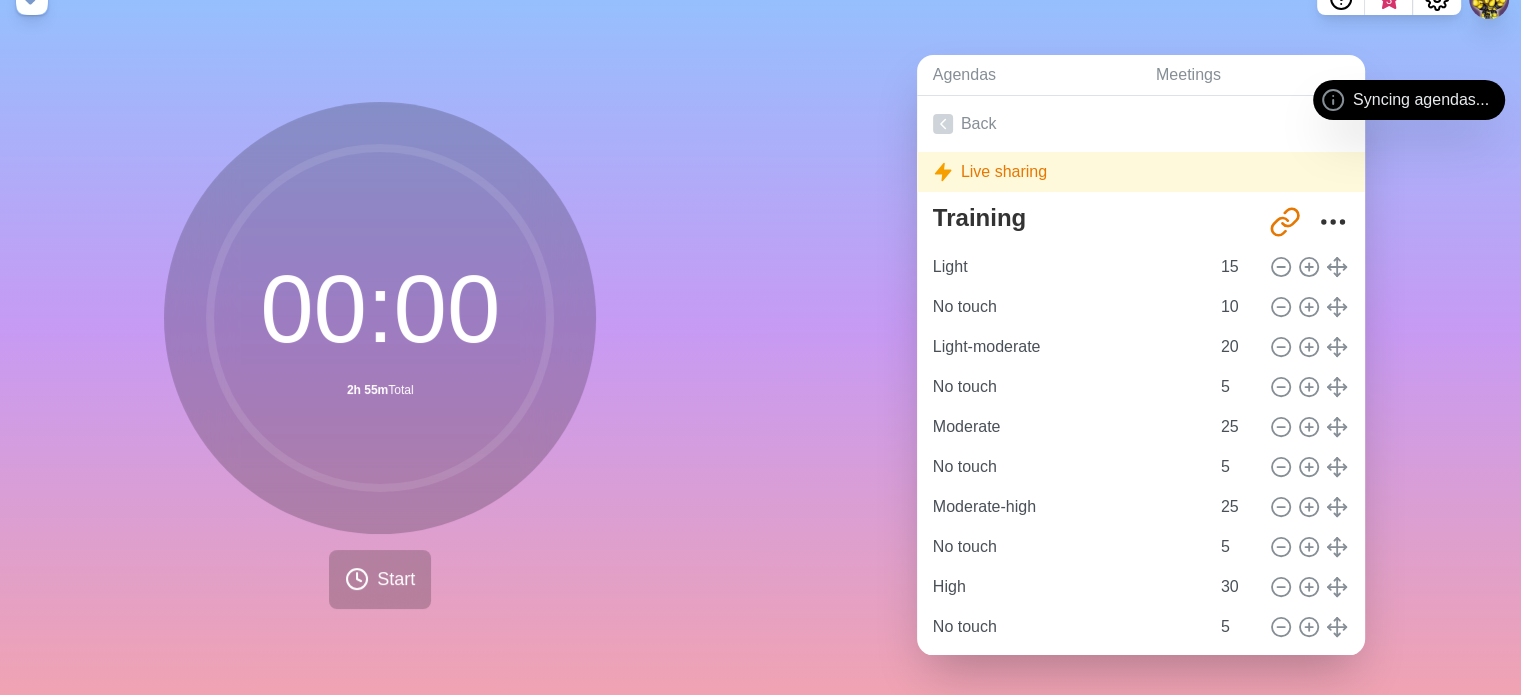 click on "Syncing agendas..." at bounding box center [1421, 100] 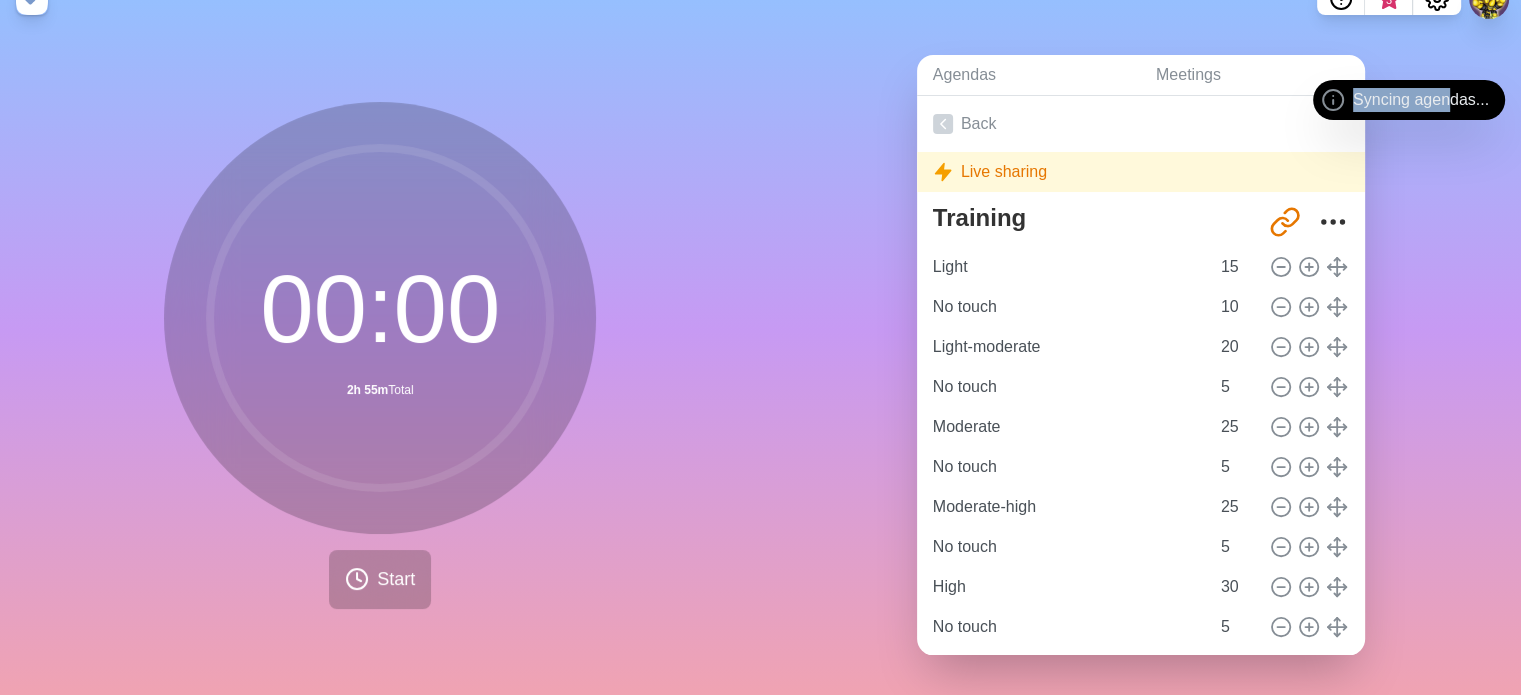 drag, startPoint x: 1458, startPoint y: 100, endPoint x: 1338, endPoint y: 110, distance: 120.41595 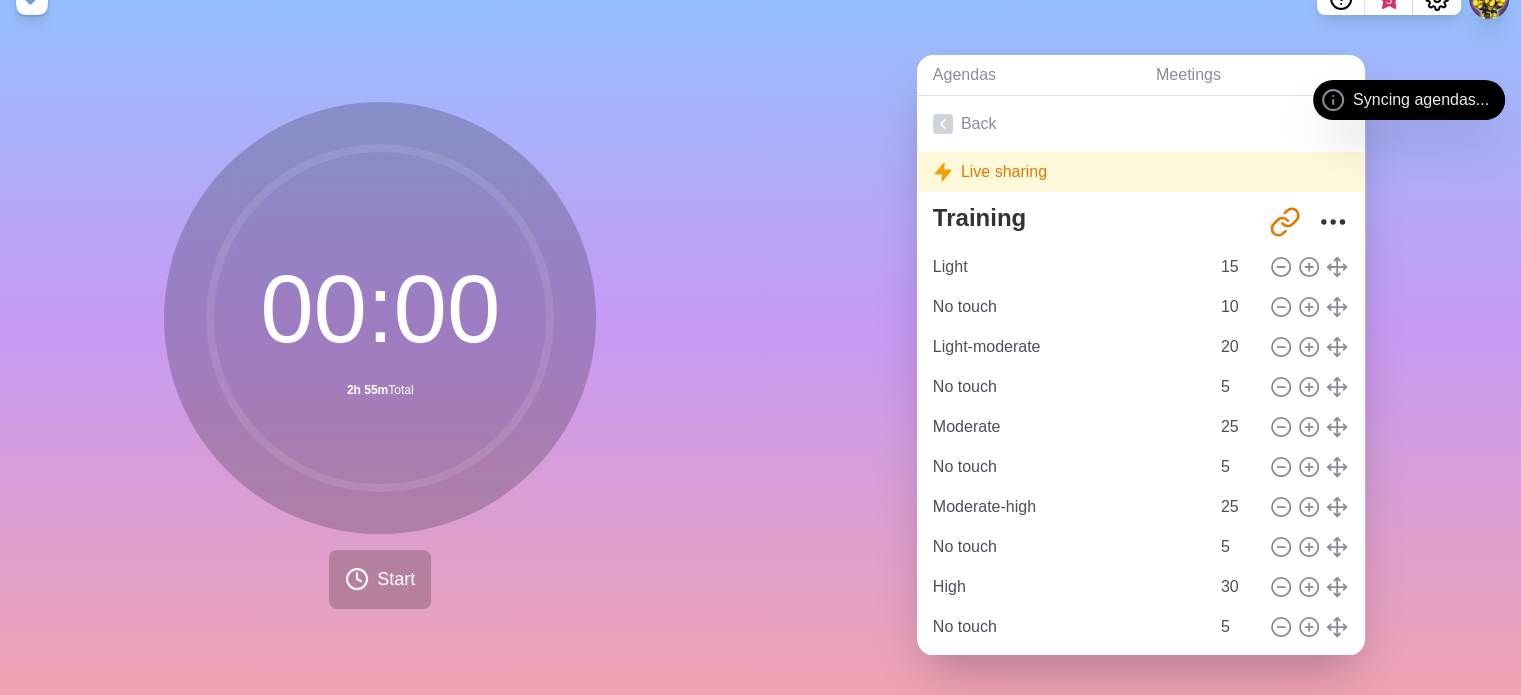 click on "Agendas   Meetings
Back
Live sharing   Training   http://timeblocks.co/-OVMFFAZR_oUBYPks0i9           Light   15       No touch   10       Light-moderate   20       No touch   5       Moderate   25       No touch   5       Moderate-high   25       No touch   5       High   30       No touch   5       High   30" at bounding box center (1141, 363) 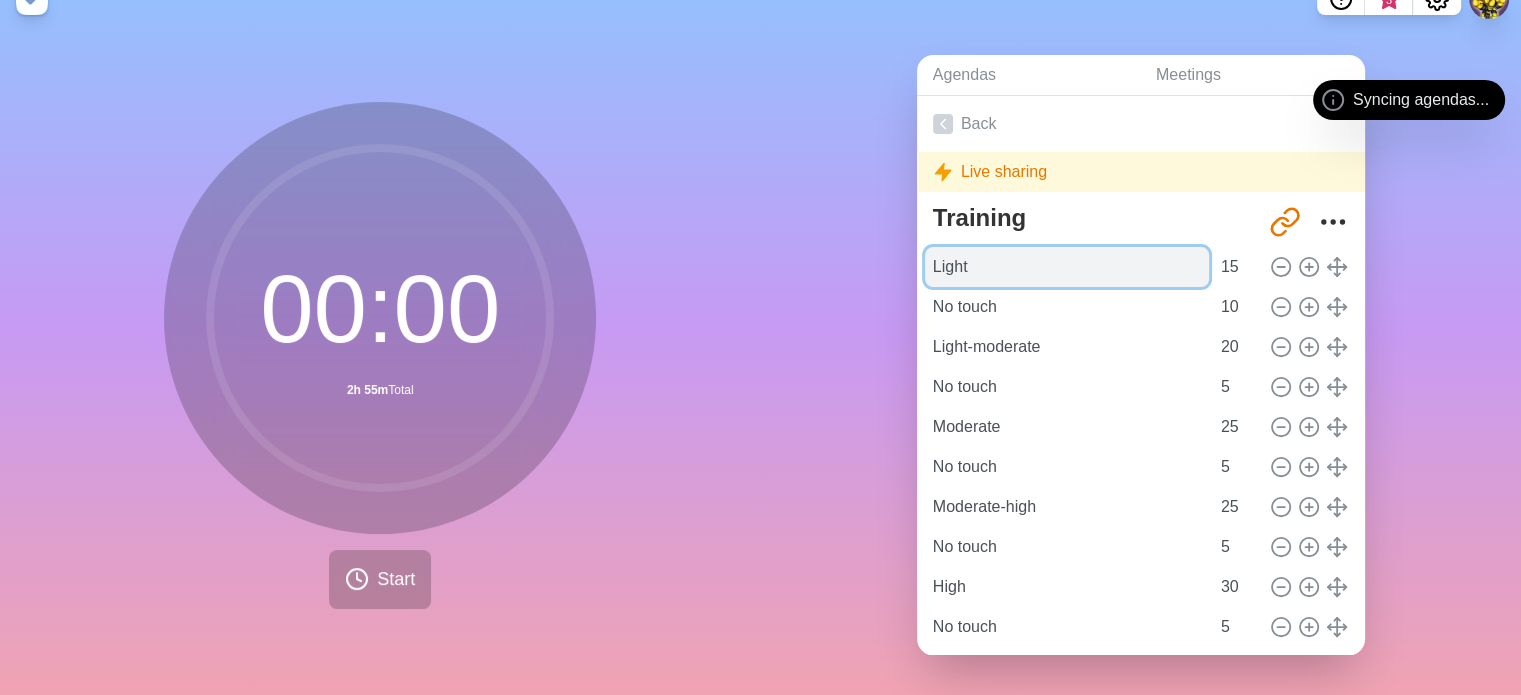 click on "Light" at bounding box center [1067, 267] 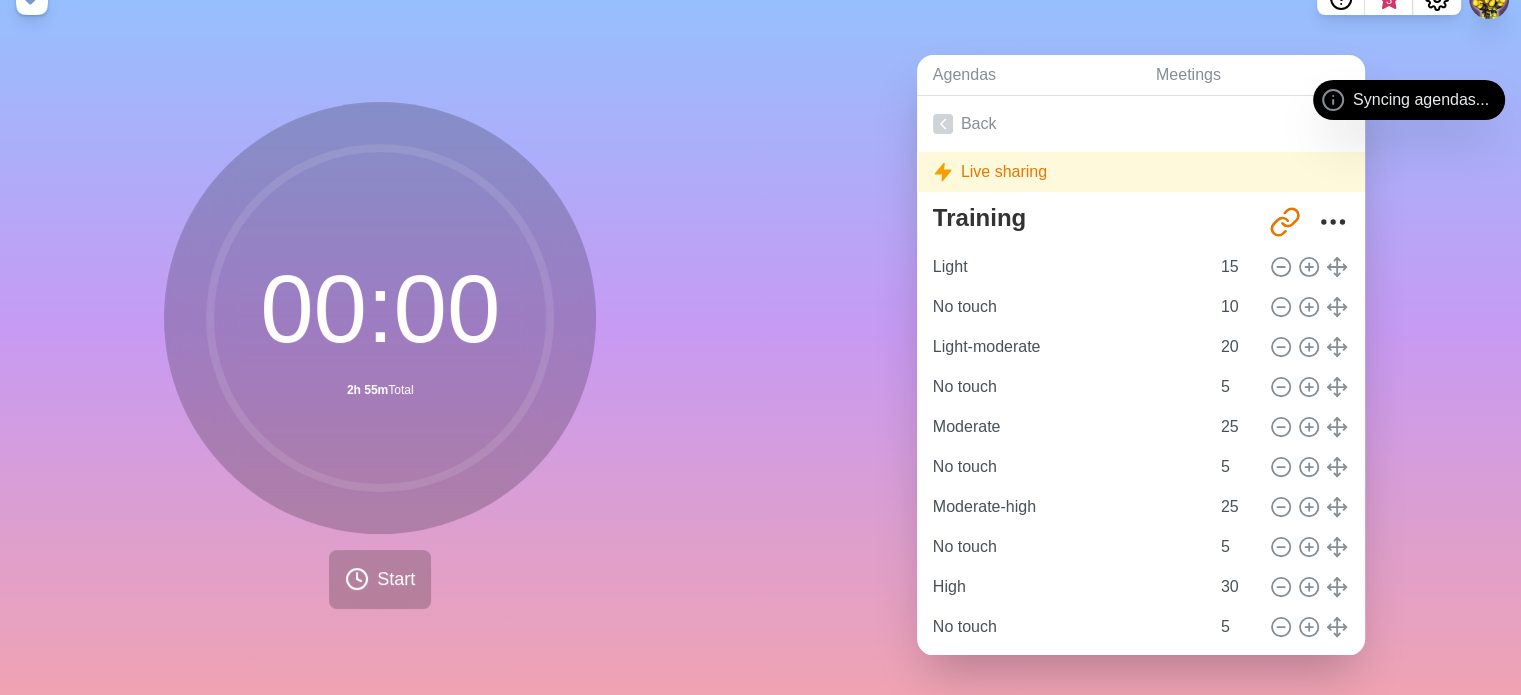 click on "Live sharing" at bounding box center (1141, 172) 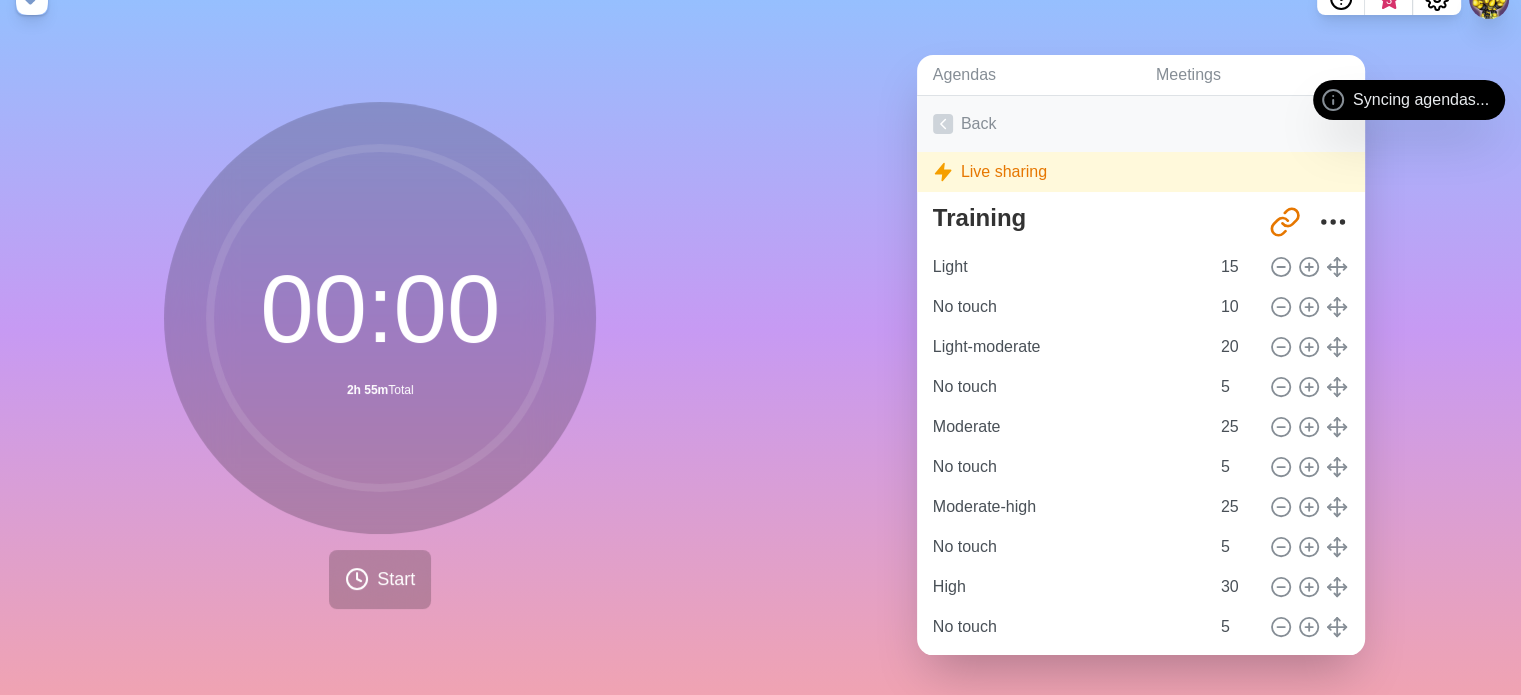 click 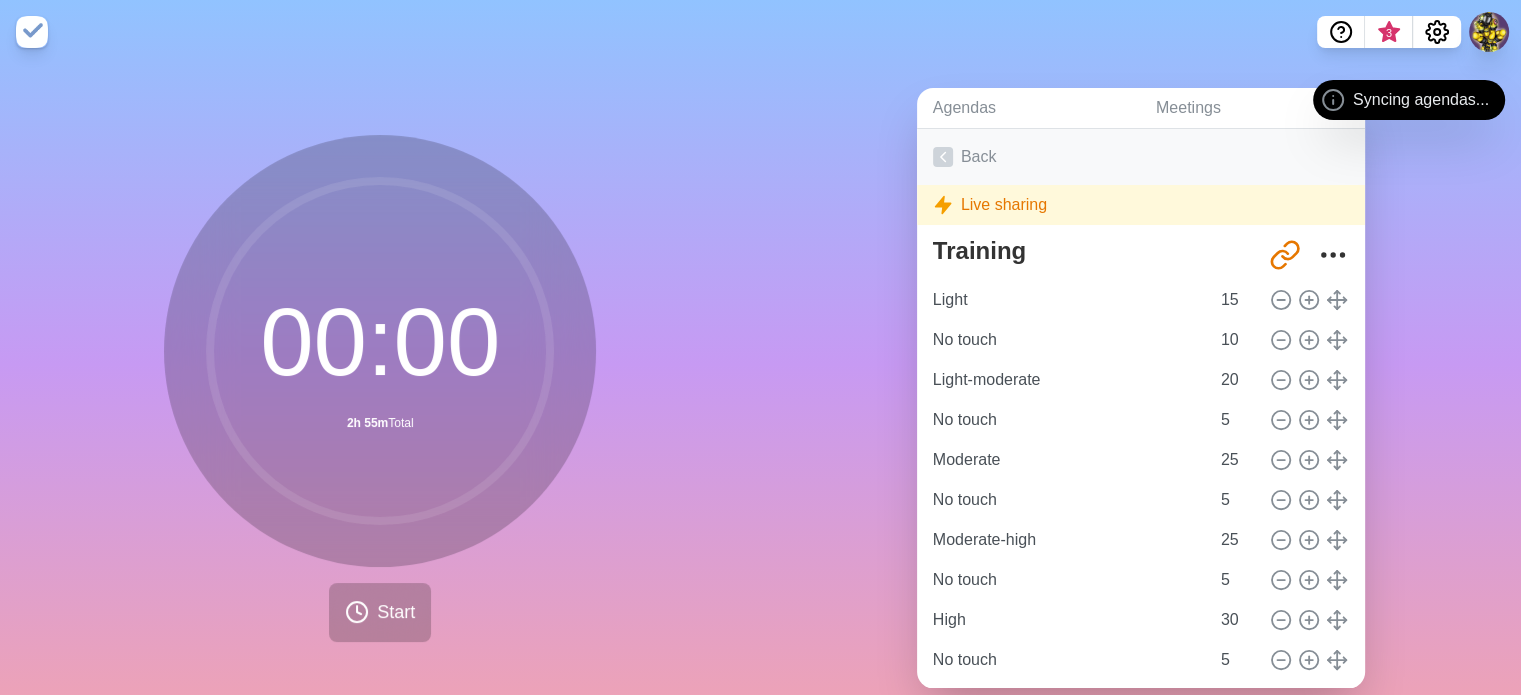 click 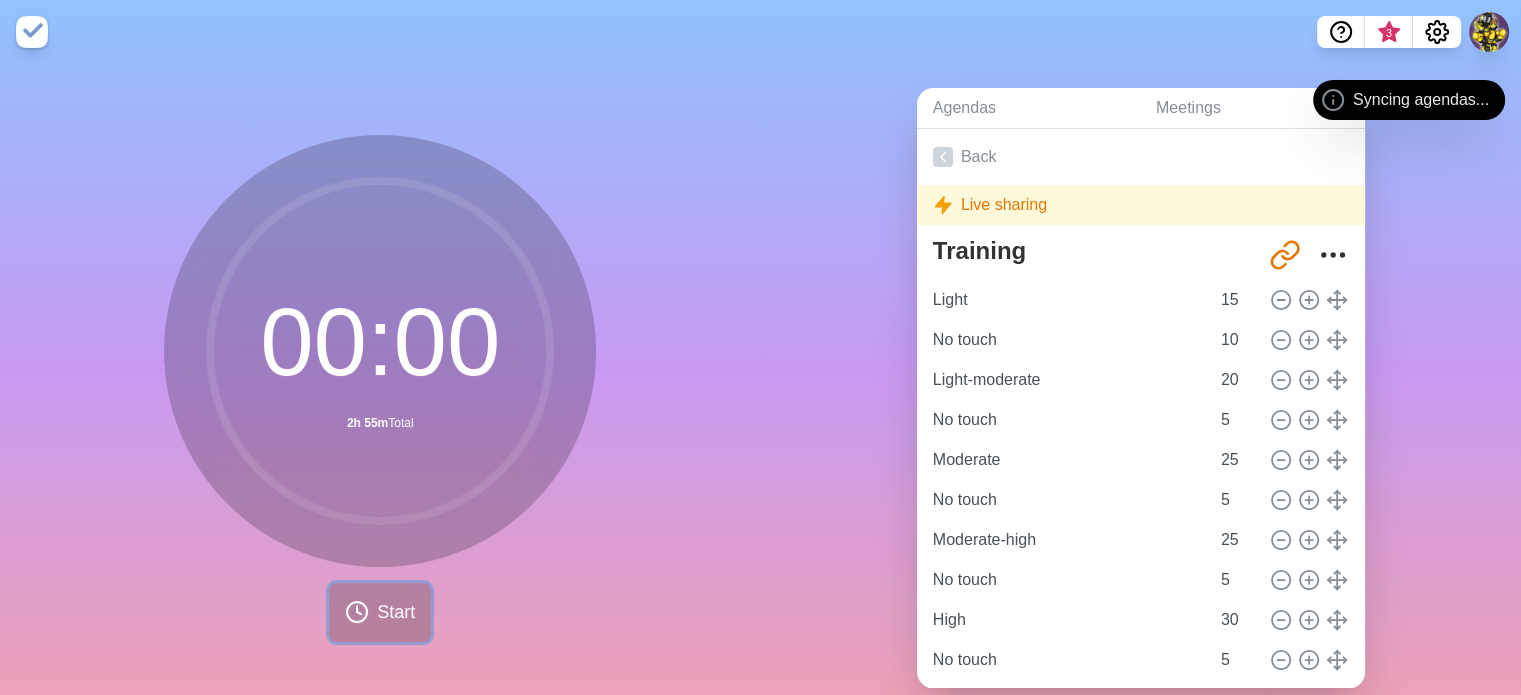 click on "Start" at bounding box center (396, 612) 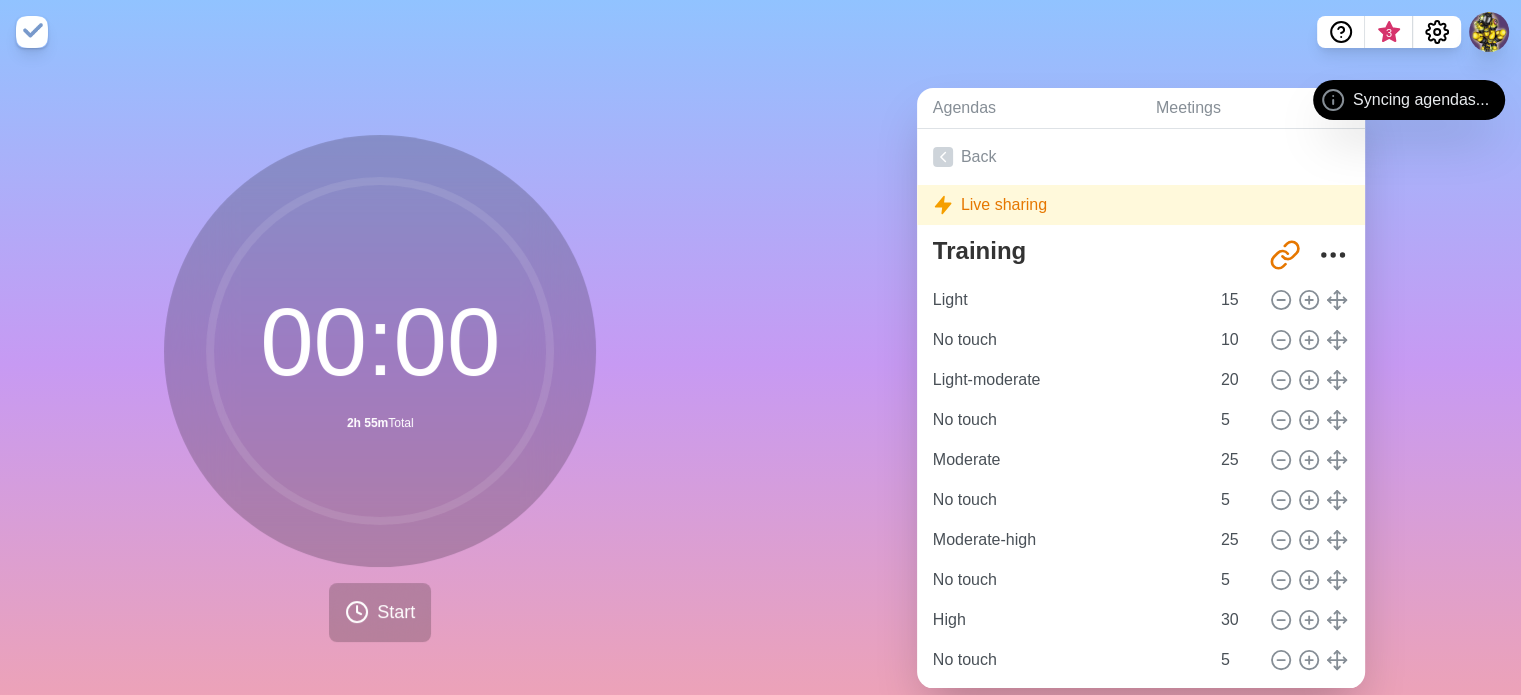 click at bounding box center [32, 32] 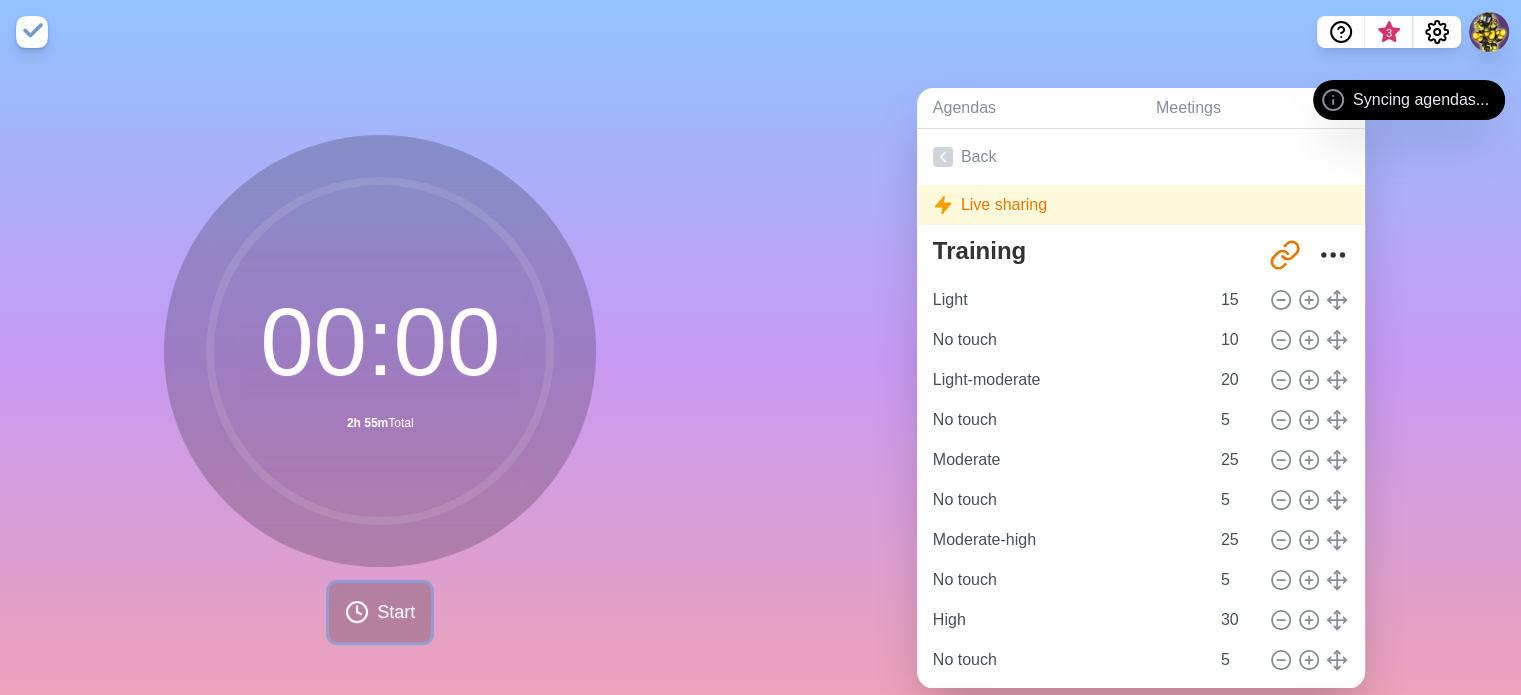 click on "Start" at bounding box center [396, 612] 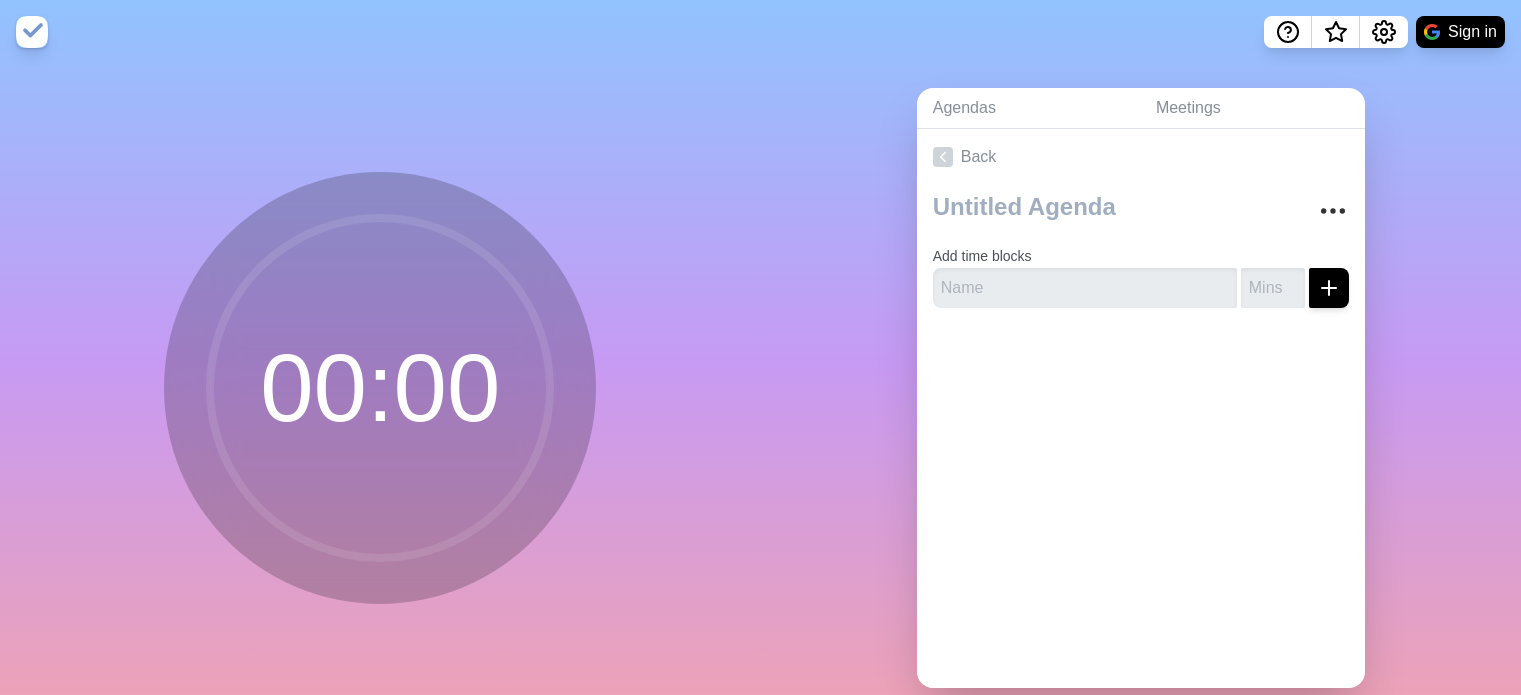 scroll, scrollTop: 0, scrollLeft: 0, axis: both 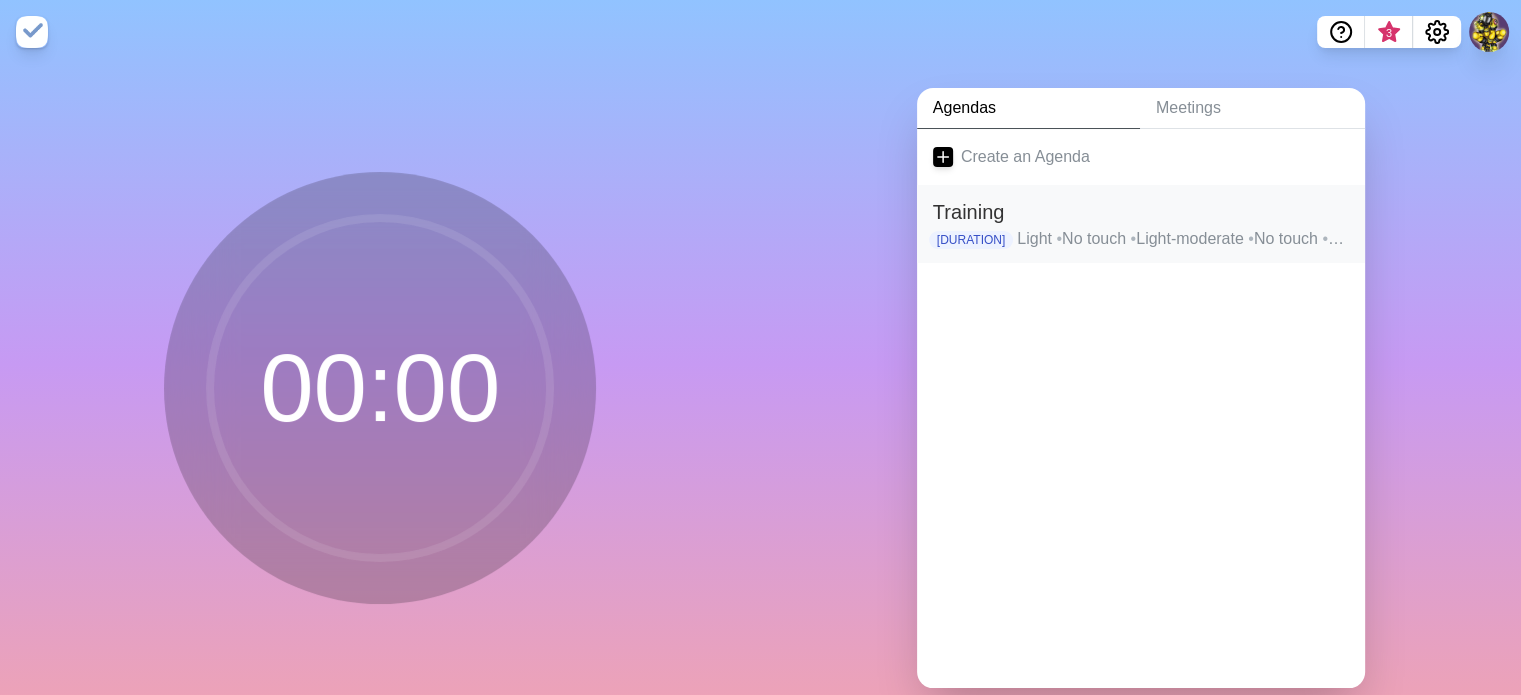 click on "Light   •  No touch   •  Light-moderate   •  No touch   •  Moderate   •  No touch   •  Moderate-high   •  No touch   •  High   •  No touch   •  High" at bounding box center [1183, 239] 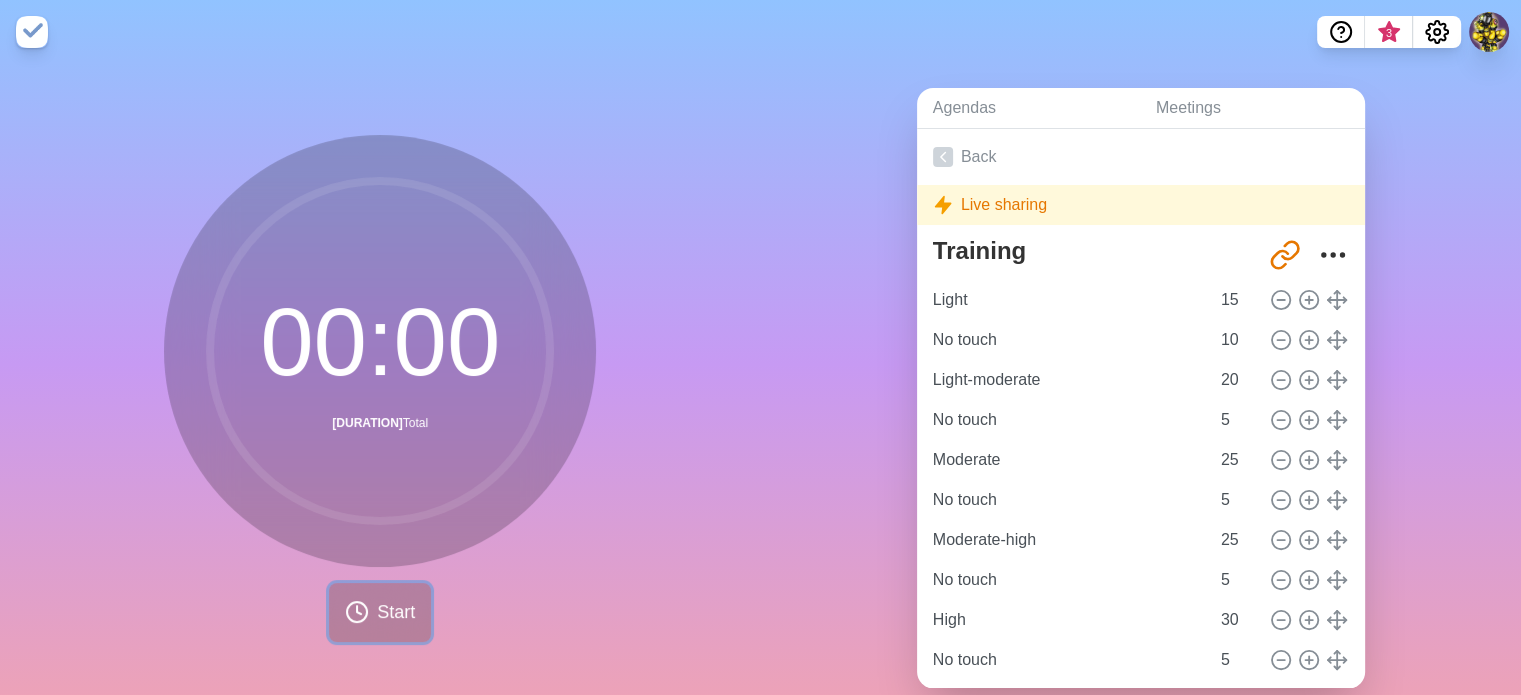 click on "Start" at bounding box center [396, 612] 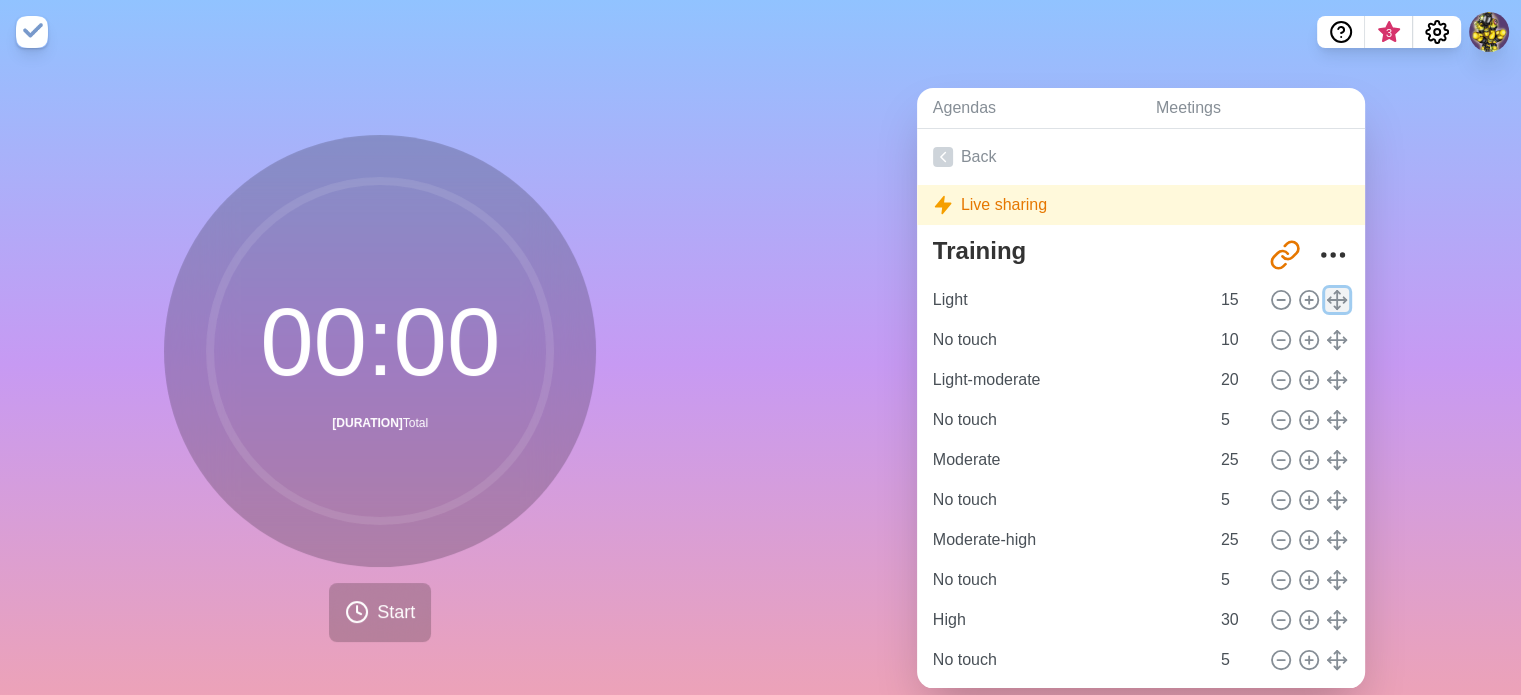 click 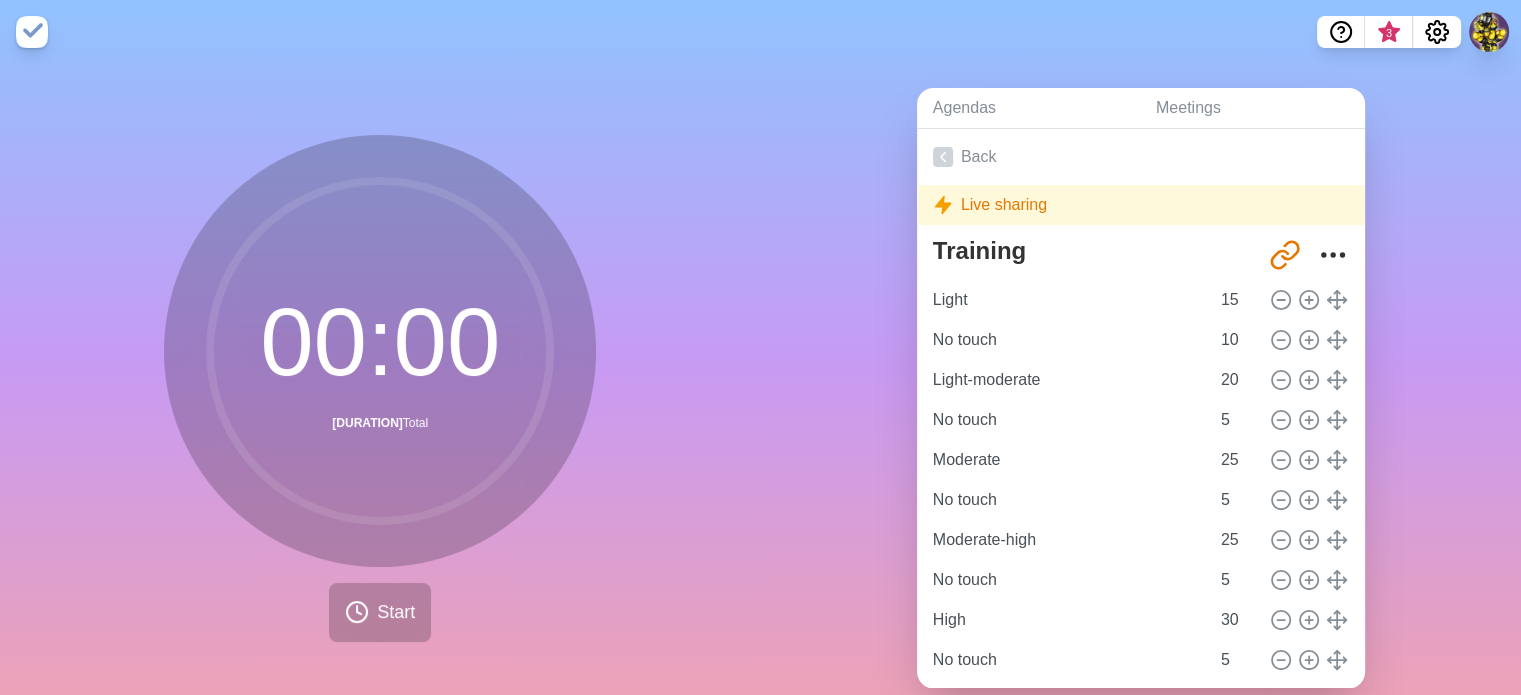 click on "Live sharing" at bounding box center (1141, 205) 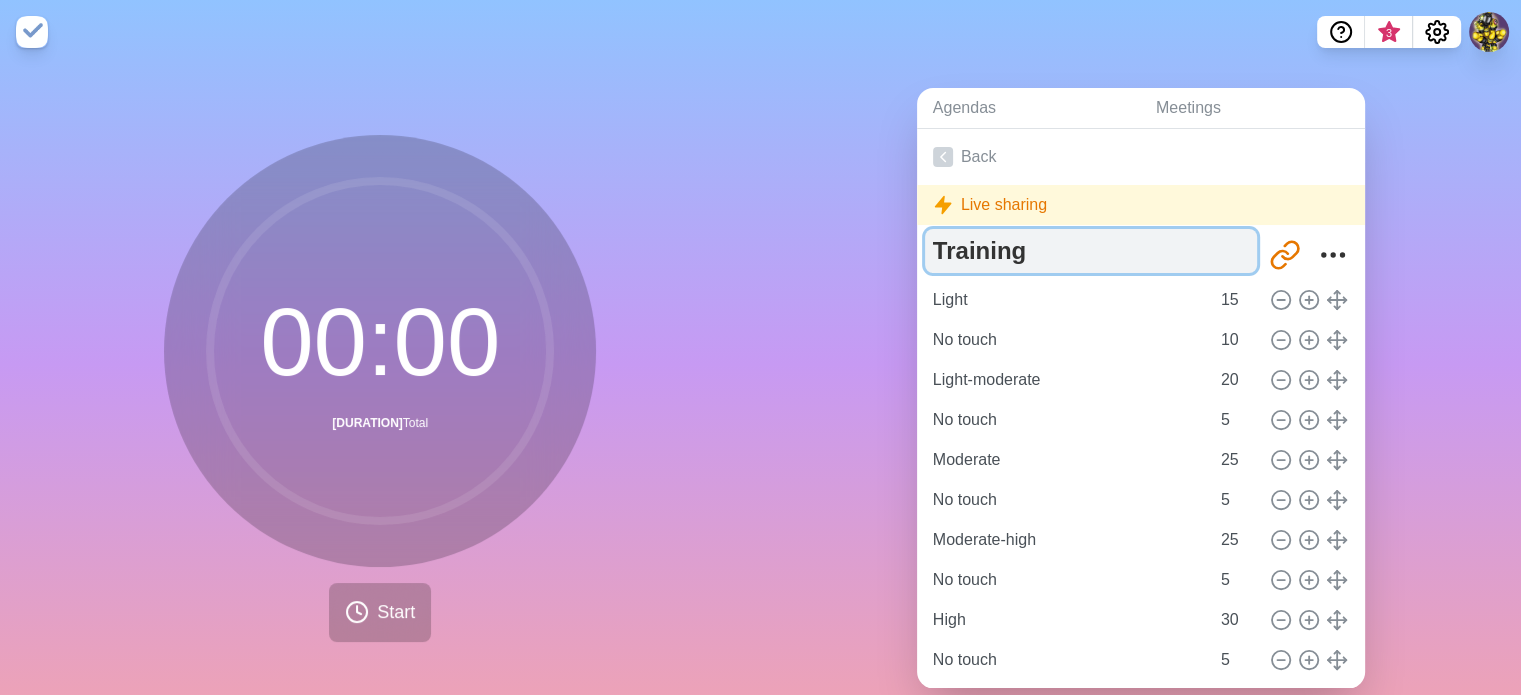 click on "Training" at bounding box center (1091, 251) 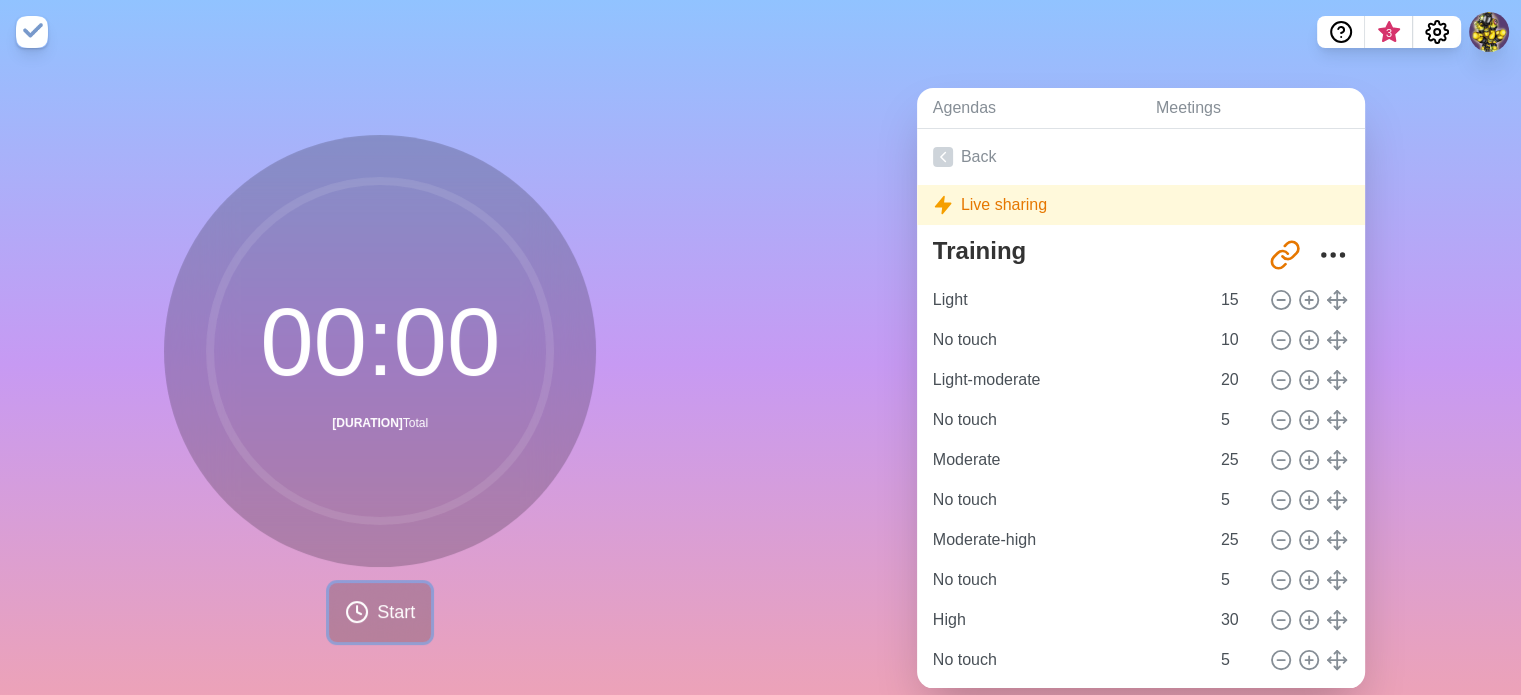 click on "Start" at bounding box center (396, 612) 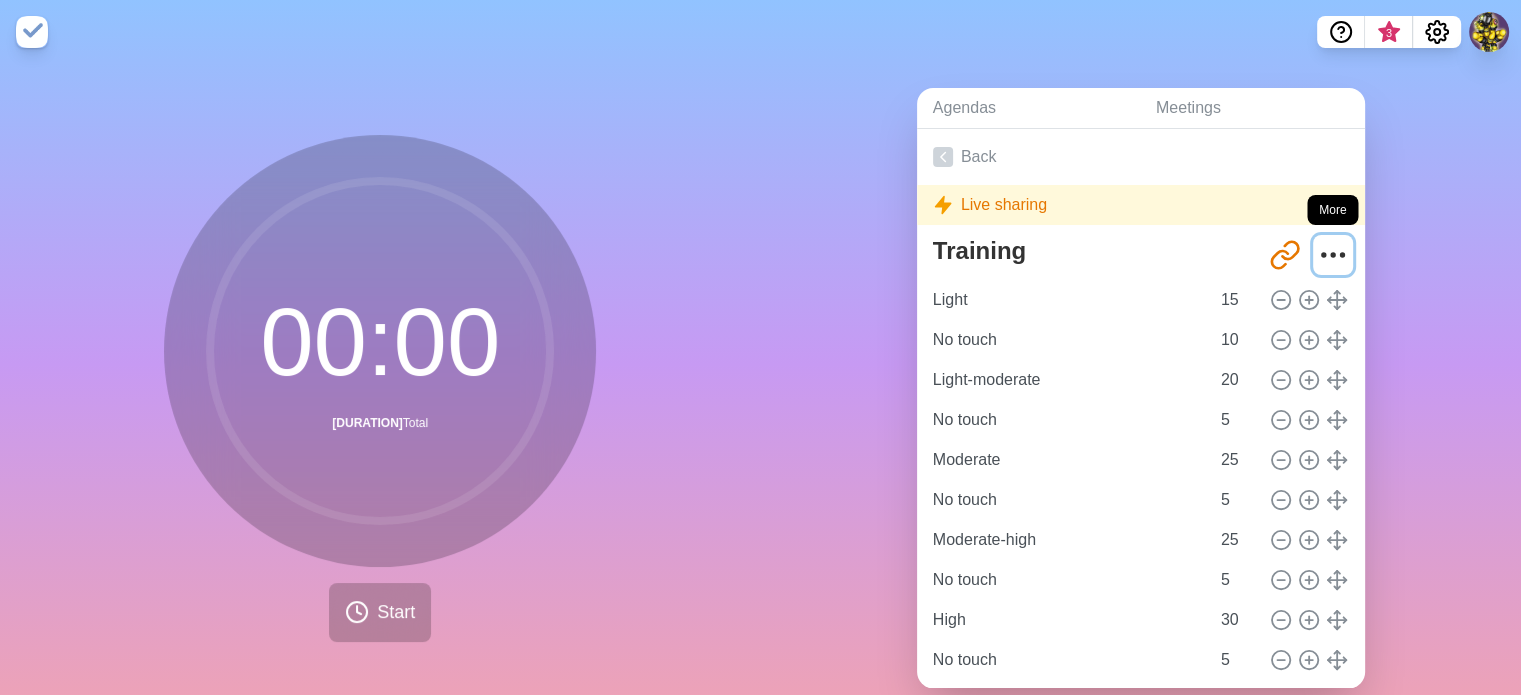 click 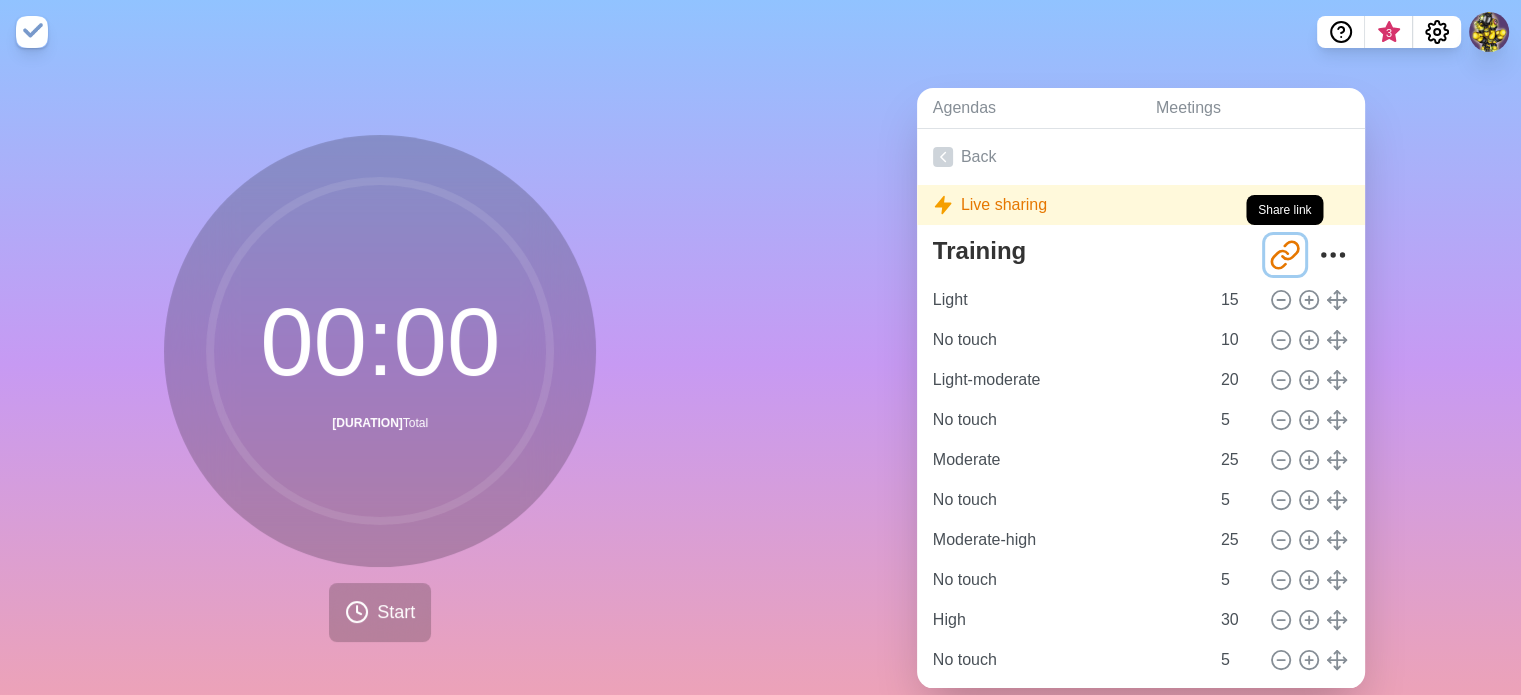 click 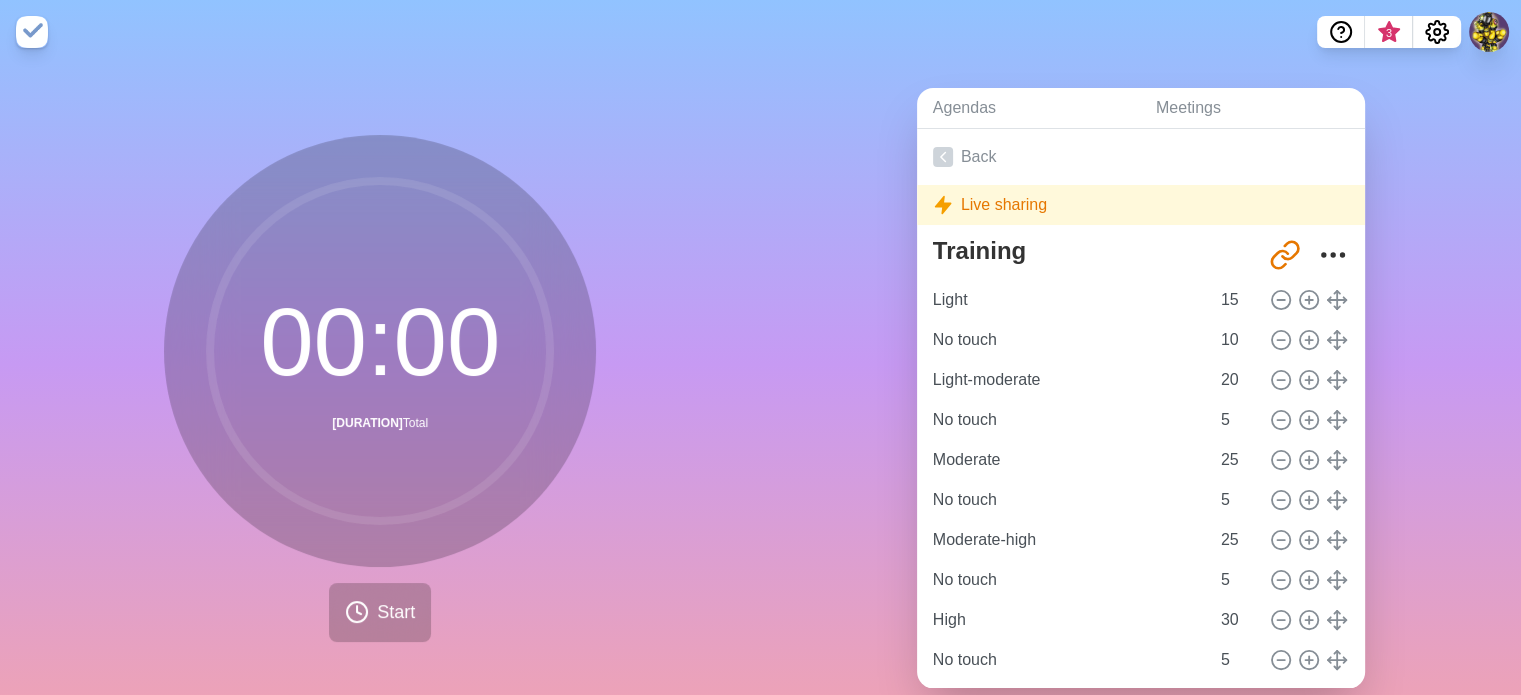 click on "Live sharing" at bounding box center (1141, 205) 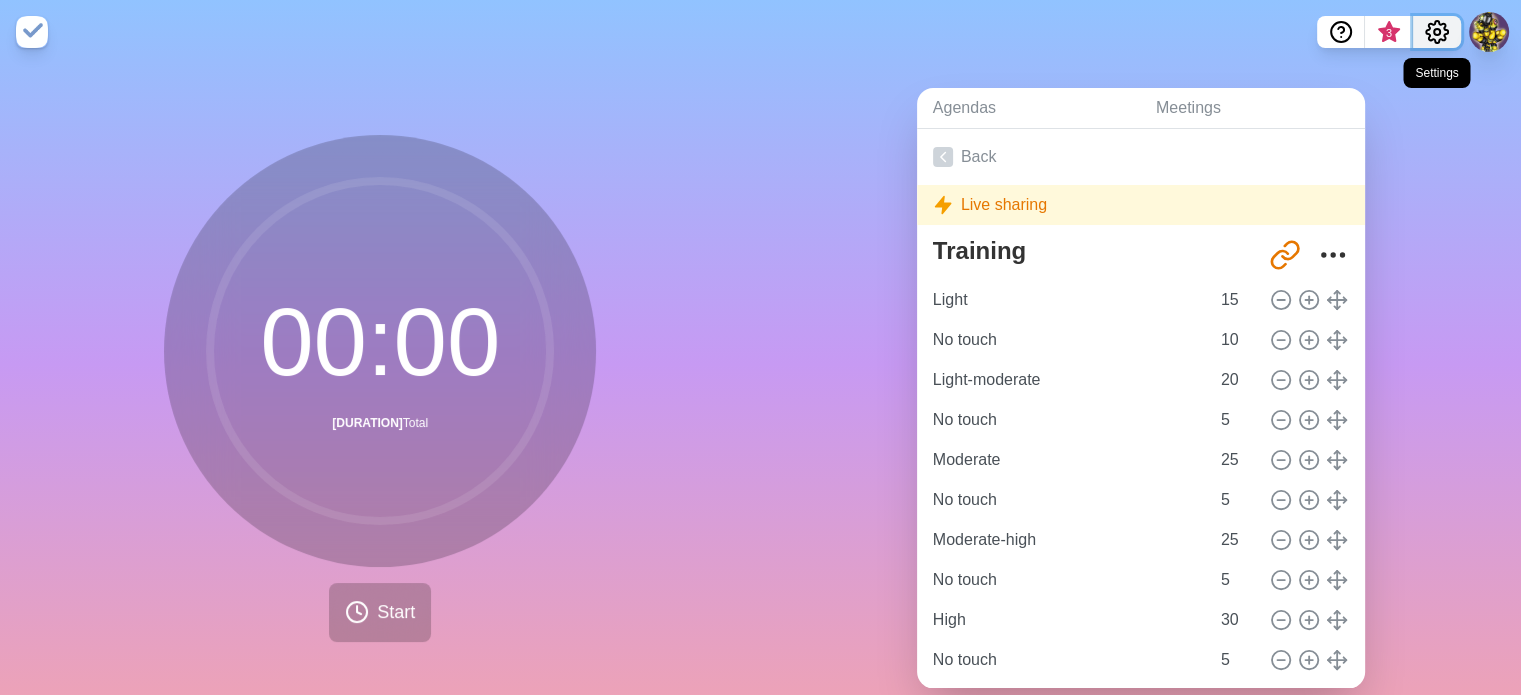 click 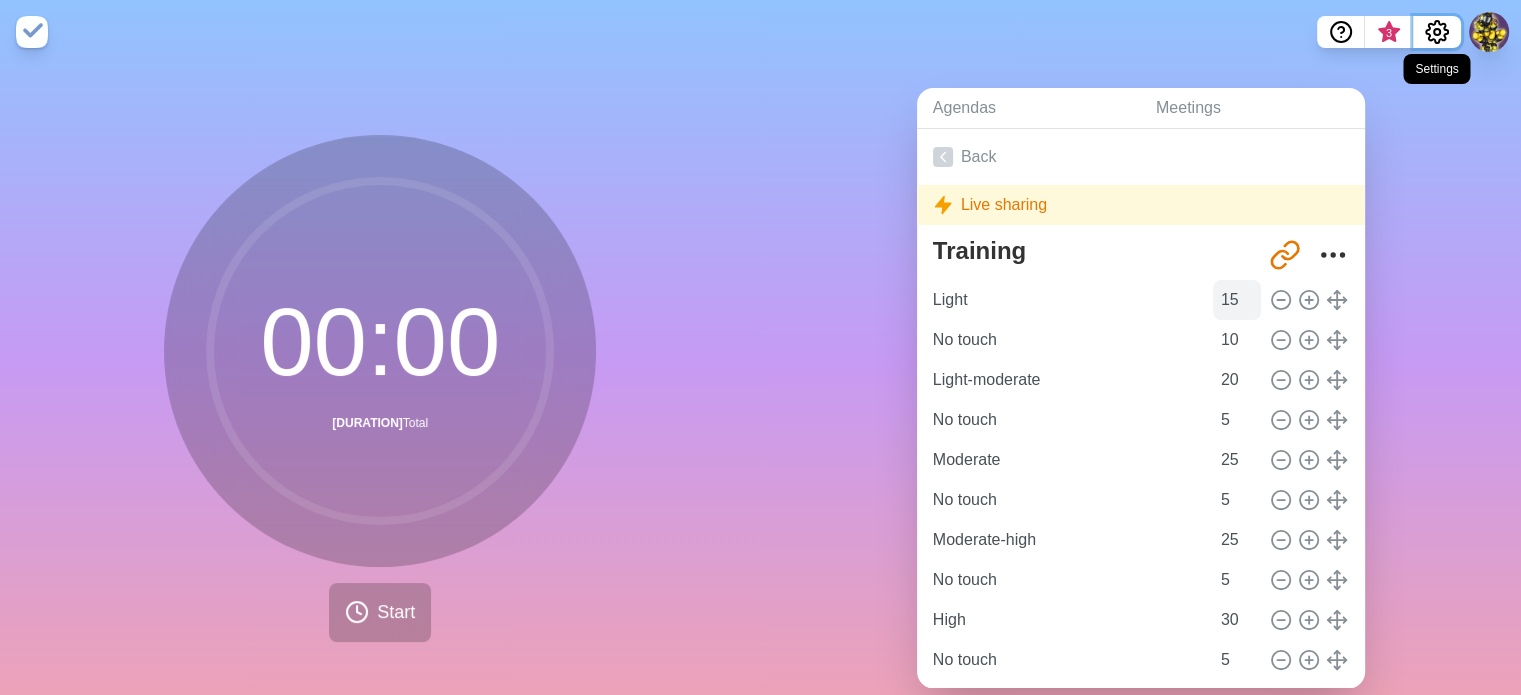 scroll, scrollTop: 94, scrollLeft: 0, axis: vertical 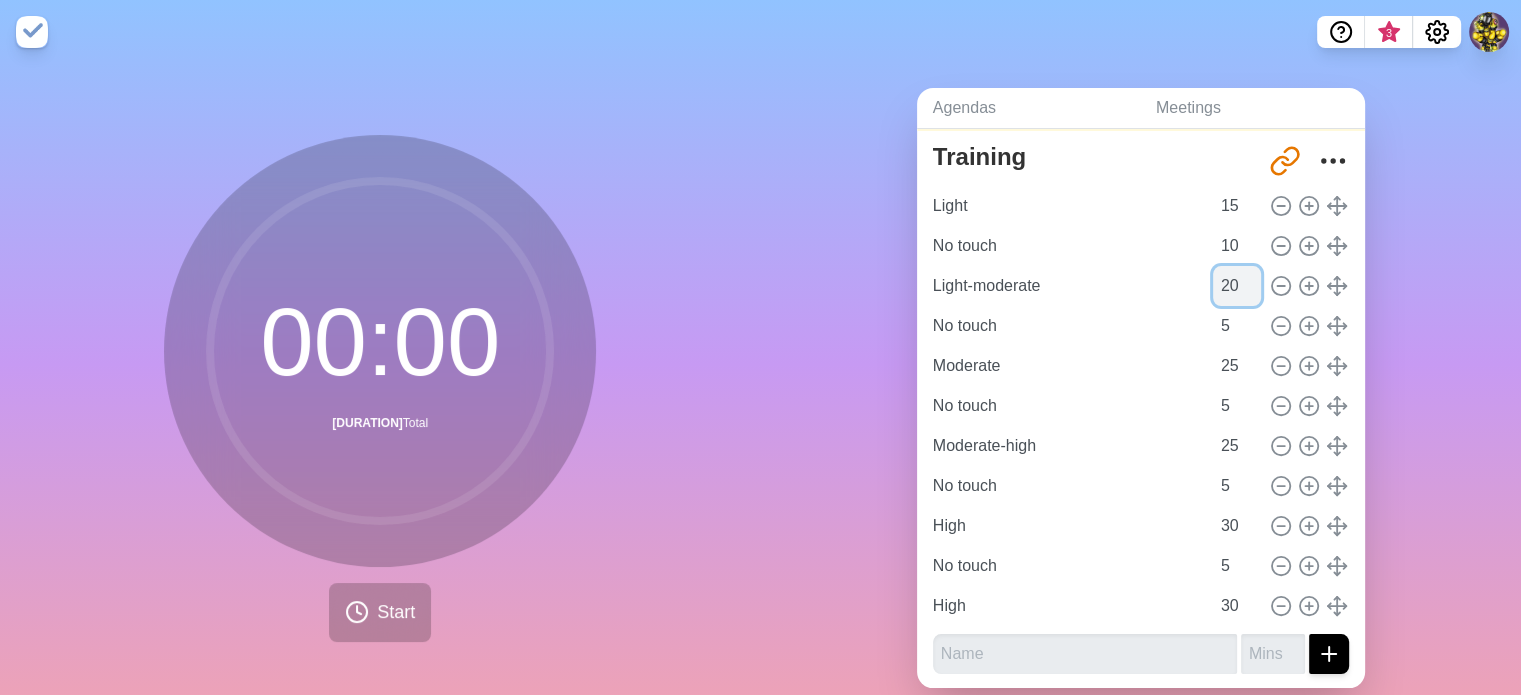 click on "20" at bounding box center [1237, 286] 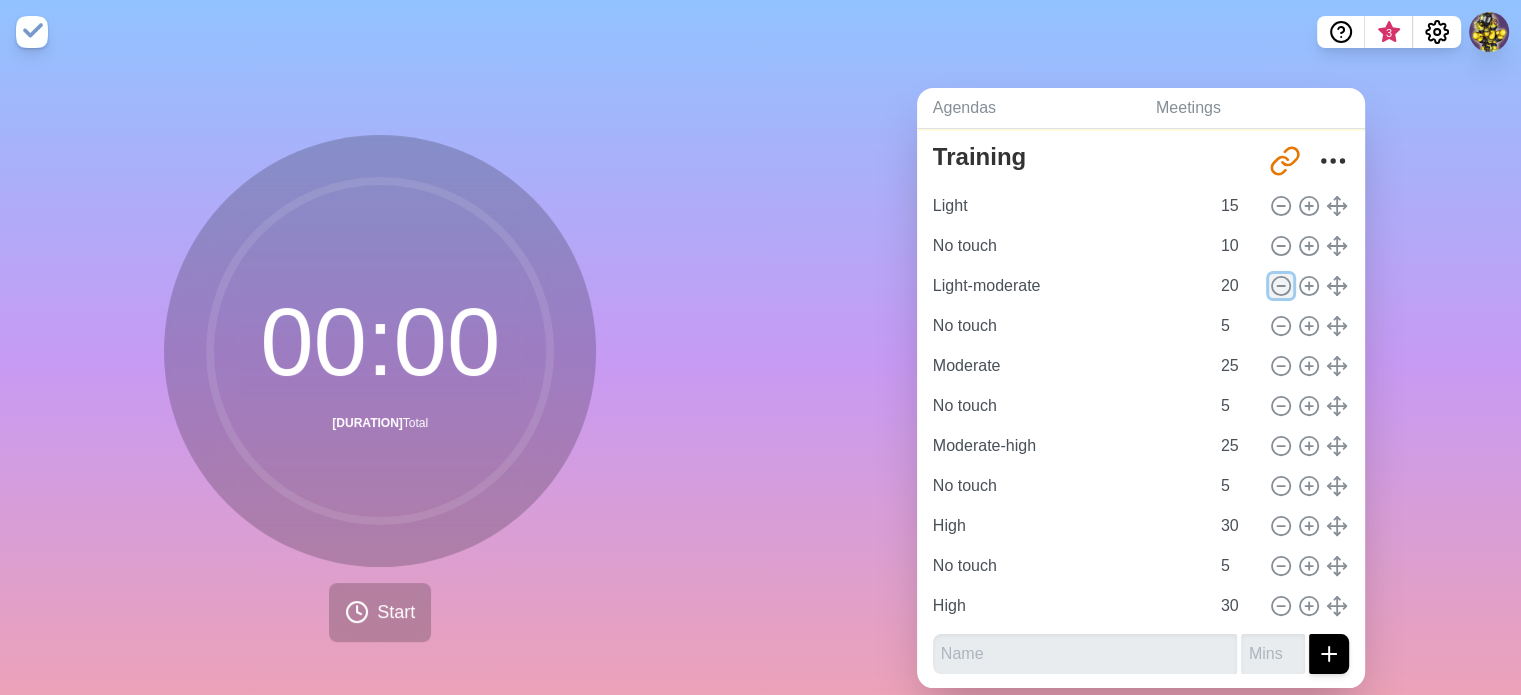 click 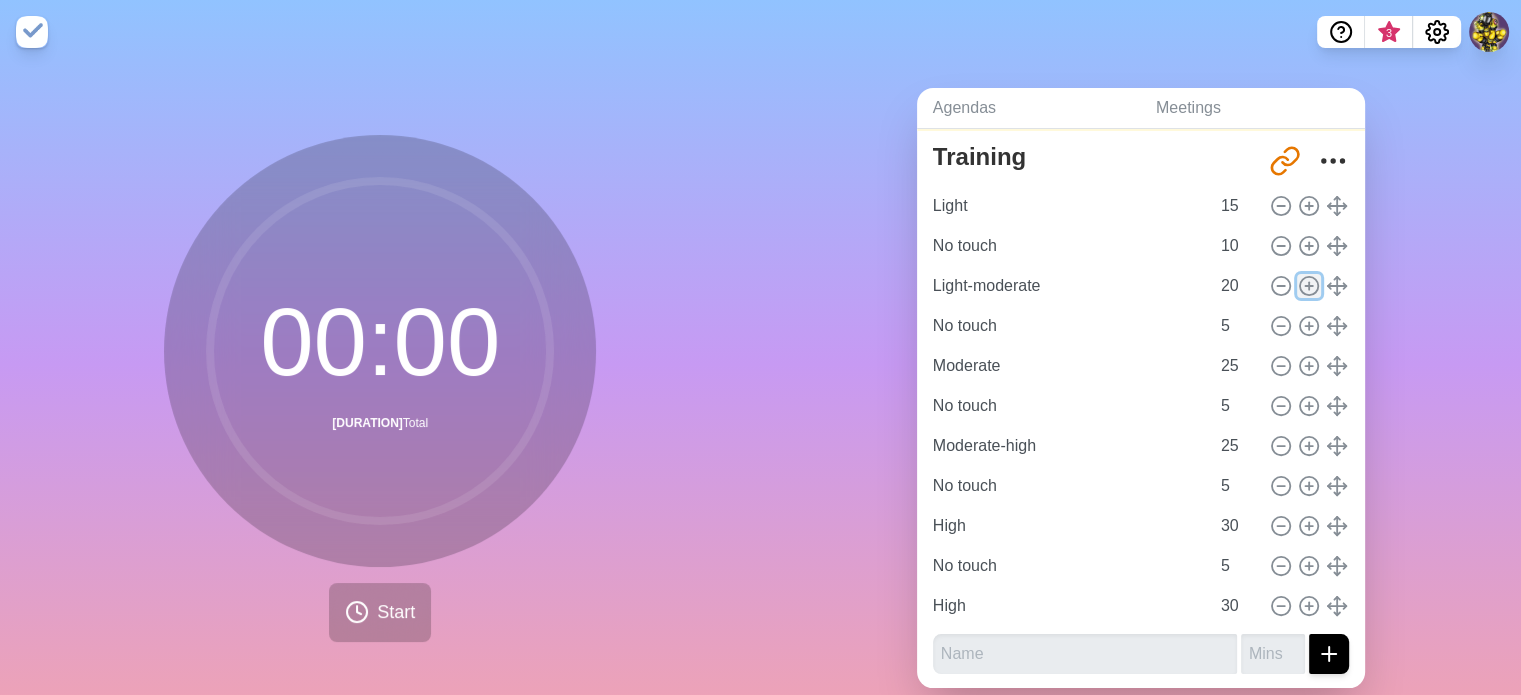 click 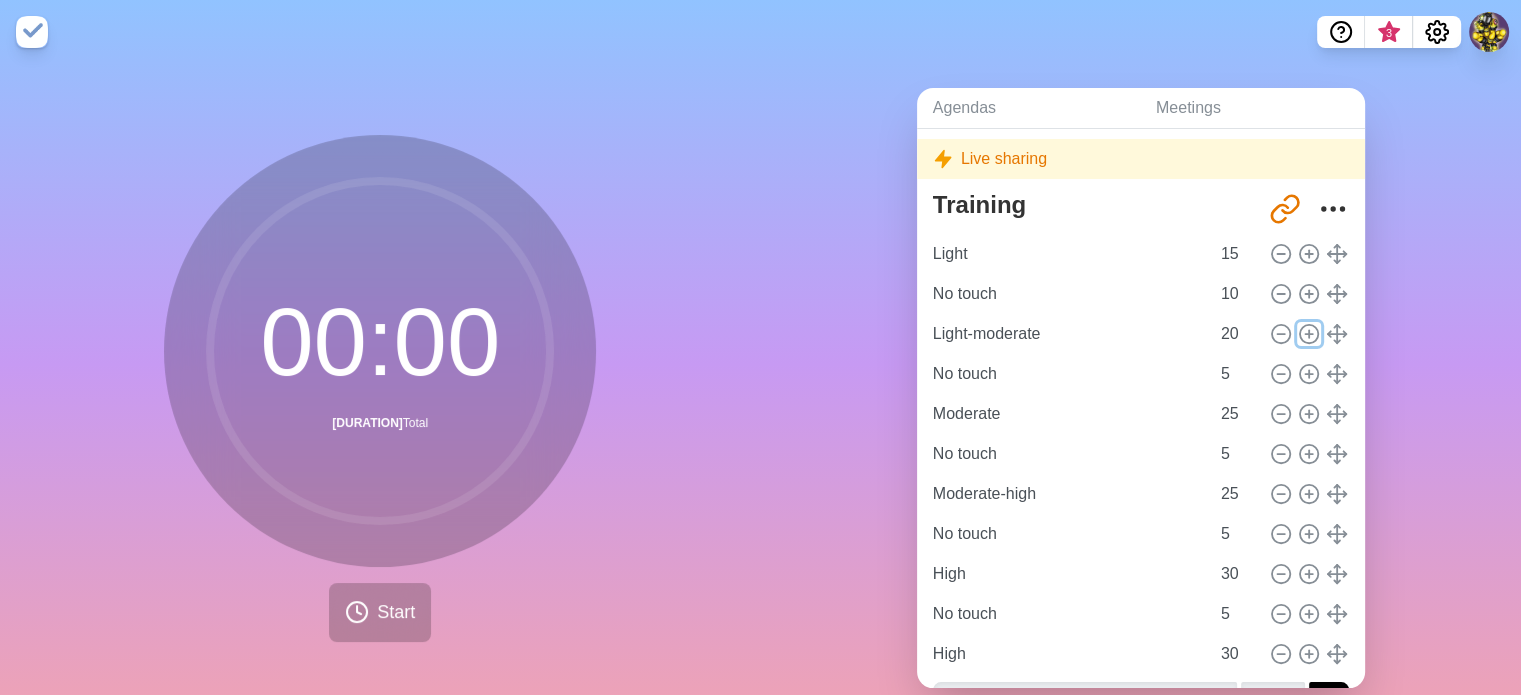 scroll, scrollTop: 0, scrollLeft: 0, axis: both 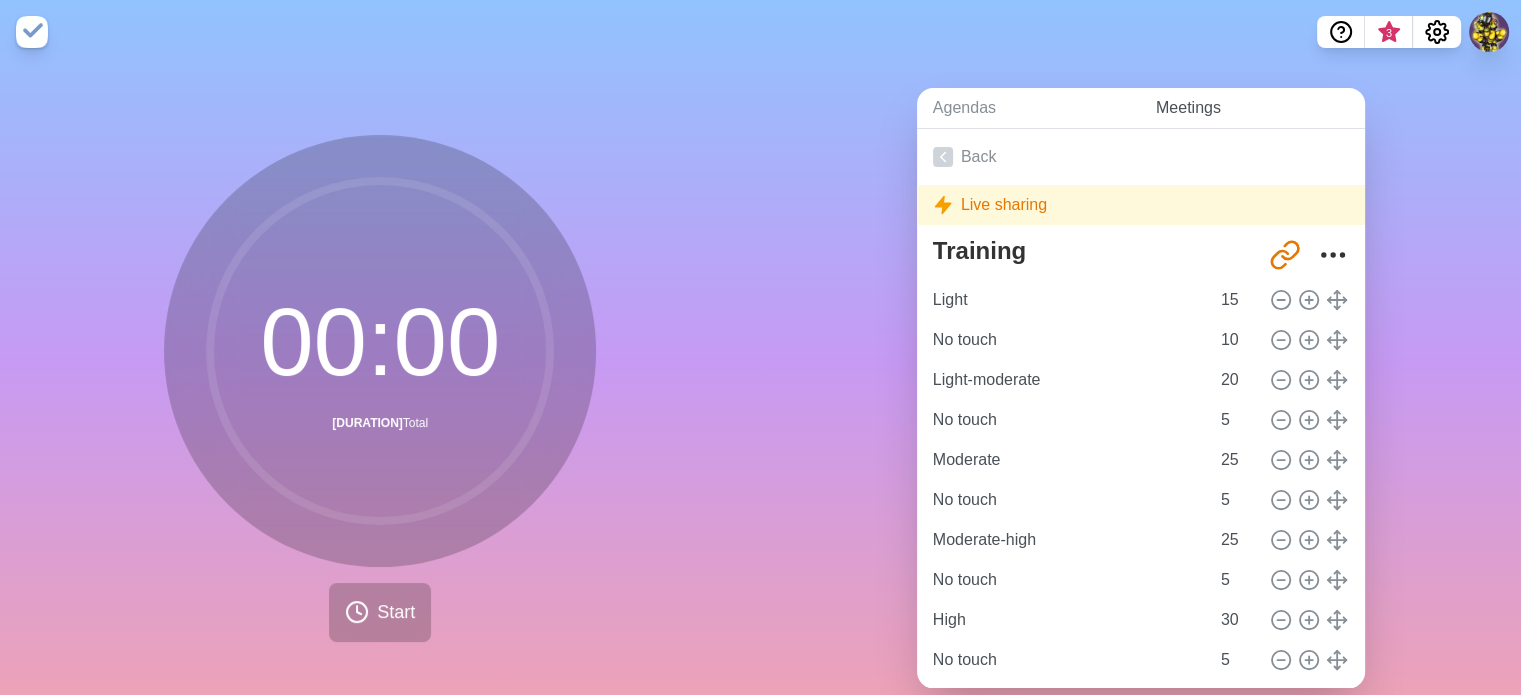 click on "Meetings" at bounding box center (1252, 108) 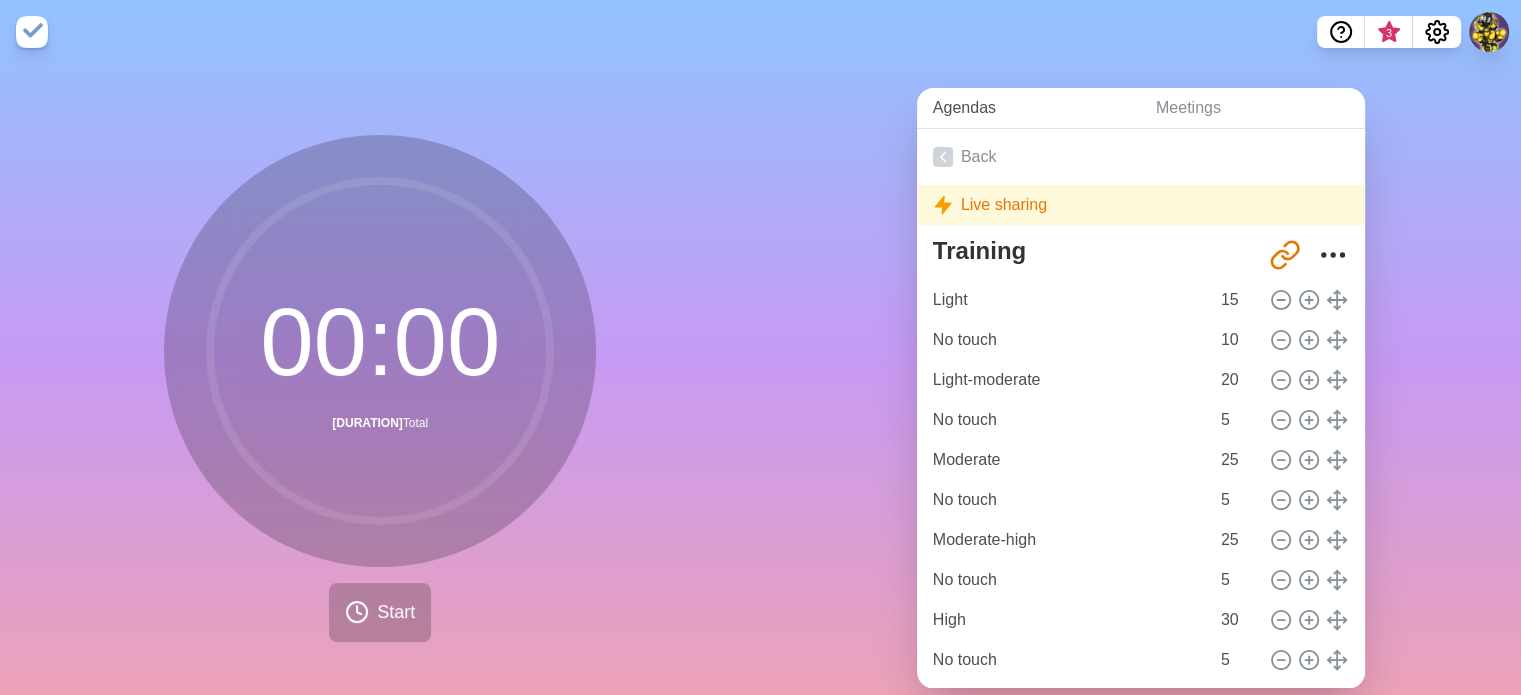 click on "Agendas" at bounding box center (1028, 108) 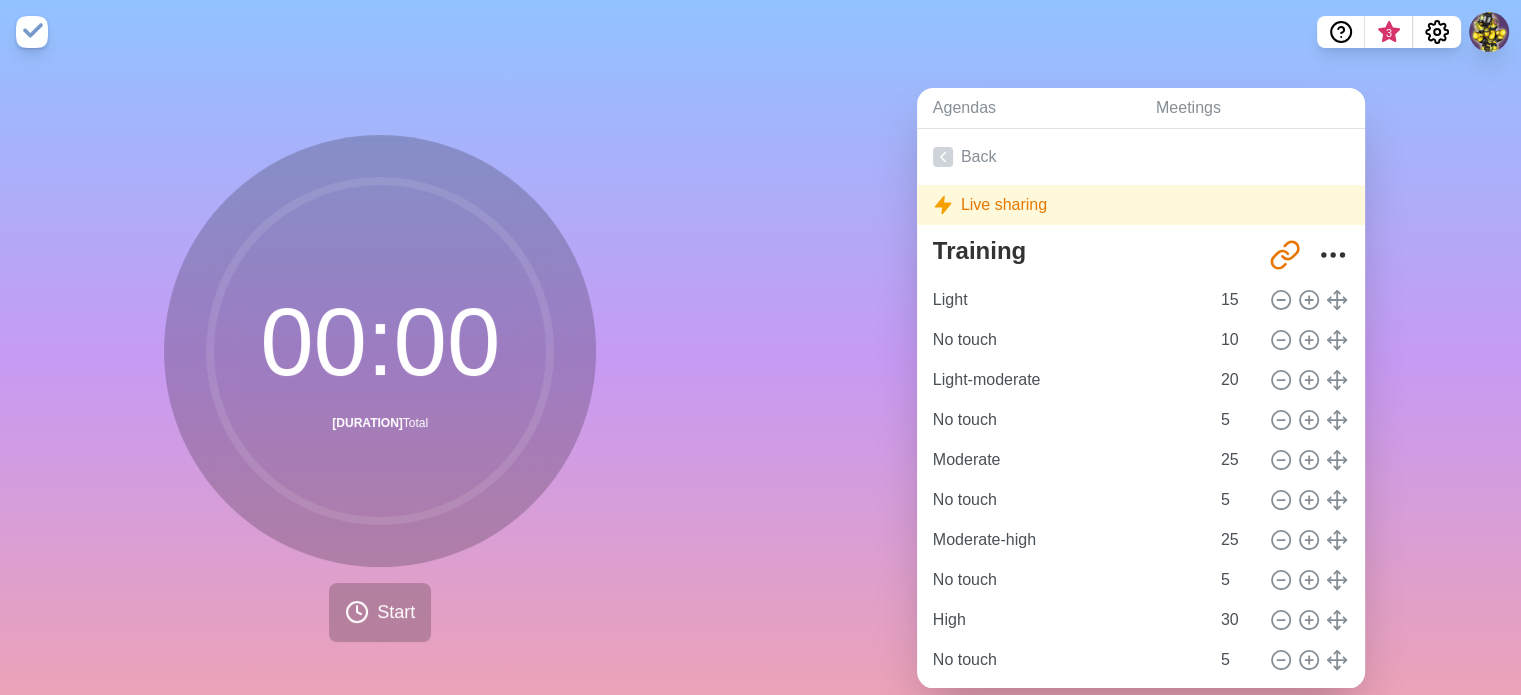 drag, startPoint x: 968, startPoint y: 104, endPoint x: 858, endPoint y: 110, distance: 110.16351 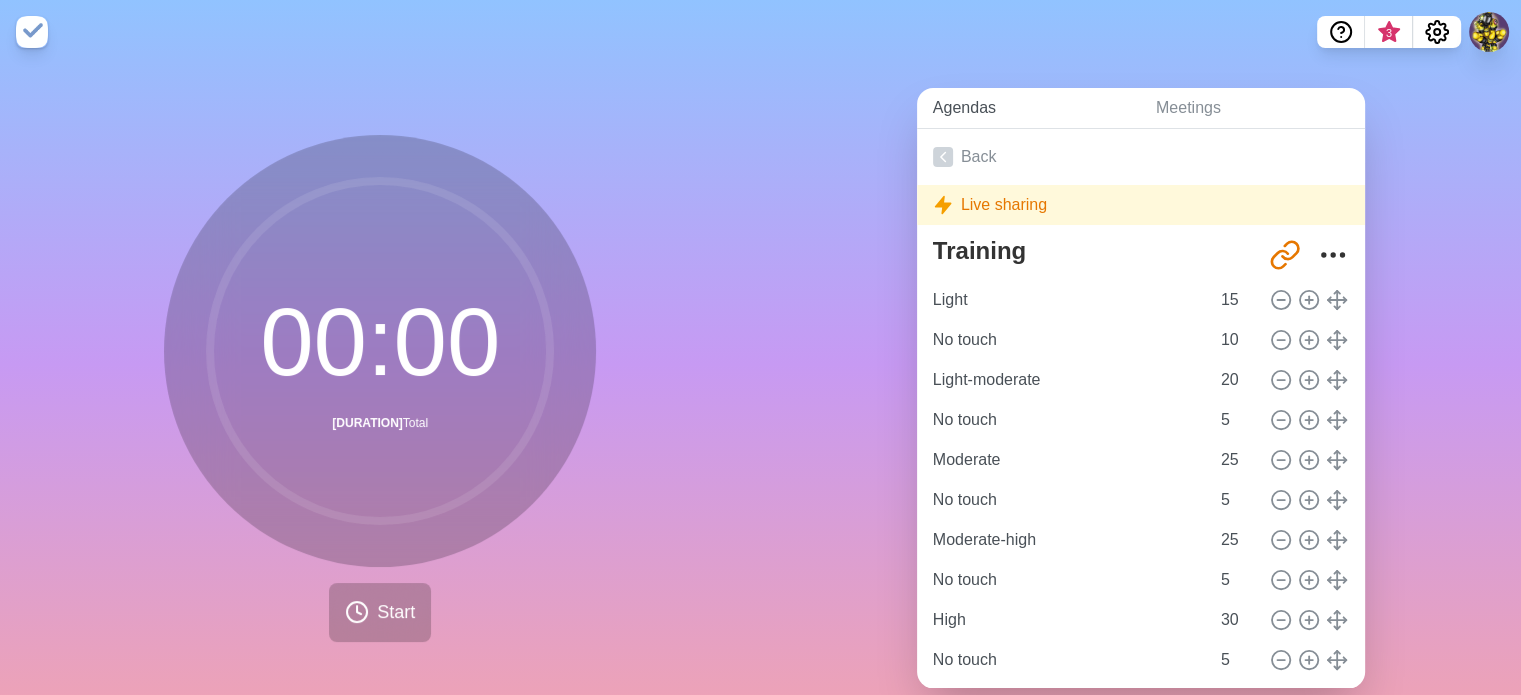 click on "Agendas" at bounding box center (1028, 108) 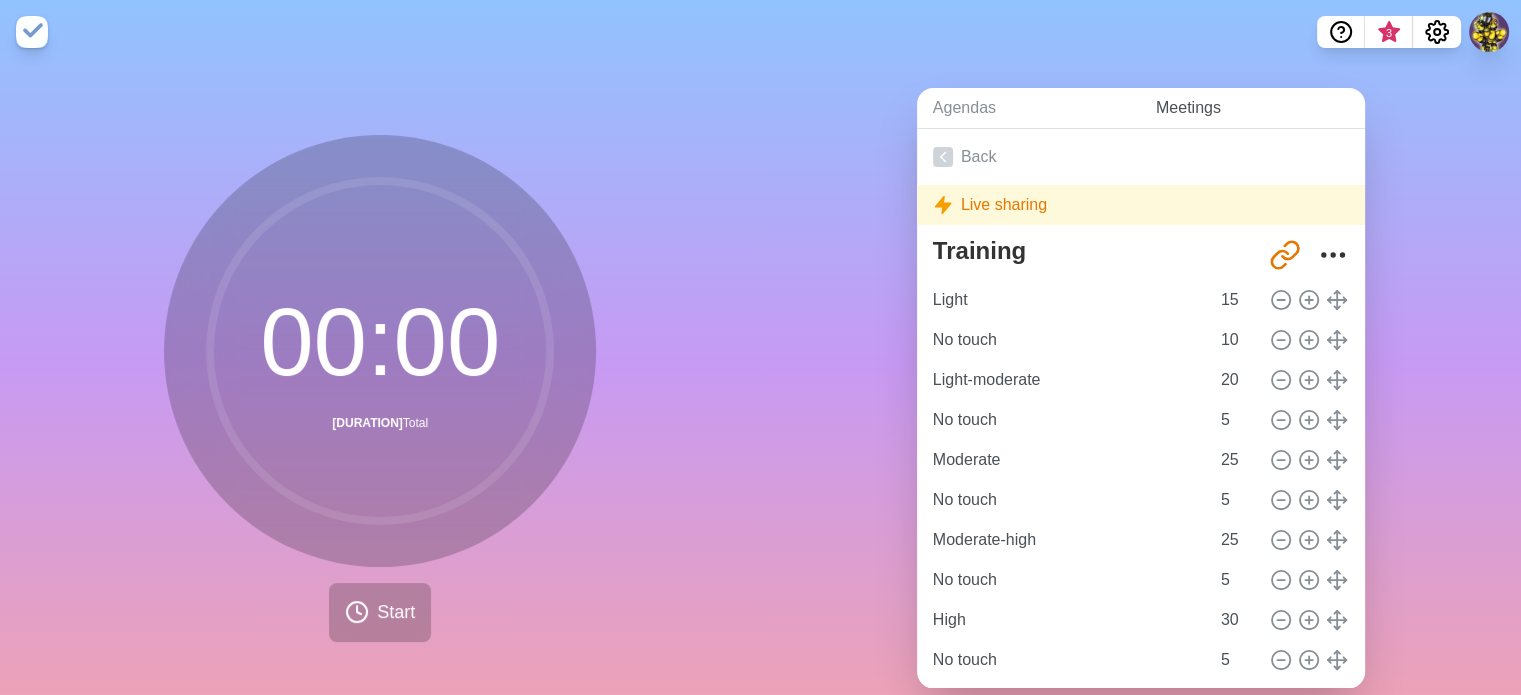click on "Meetings" at bounding box center (1252, 108) 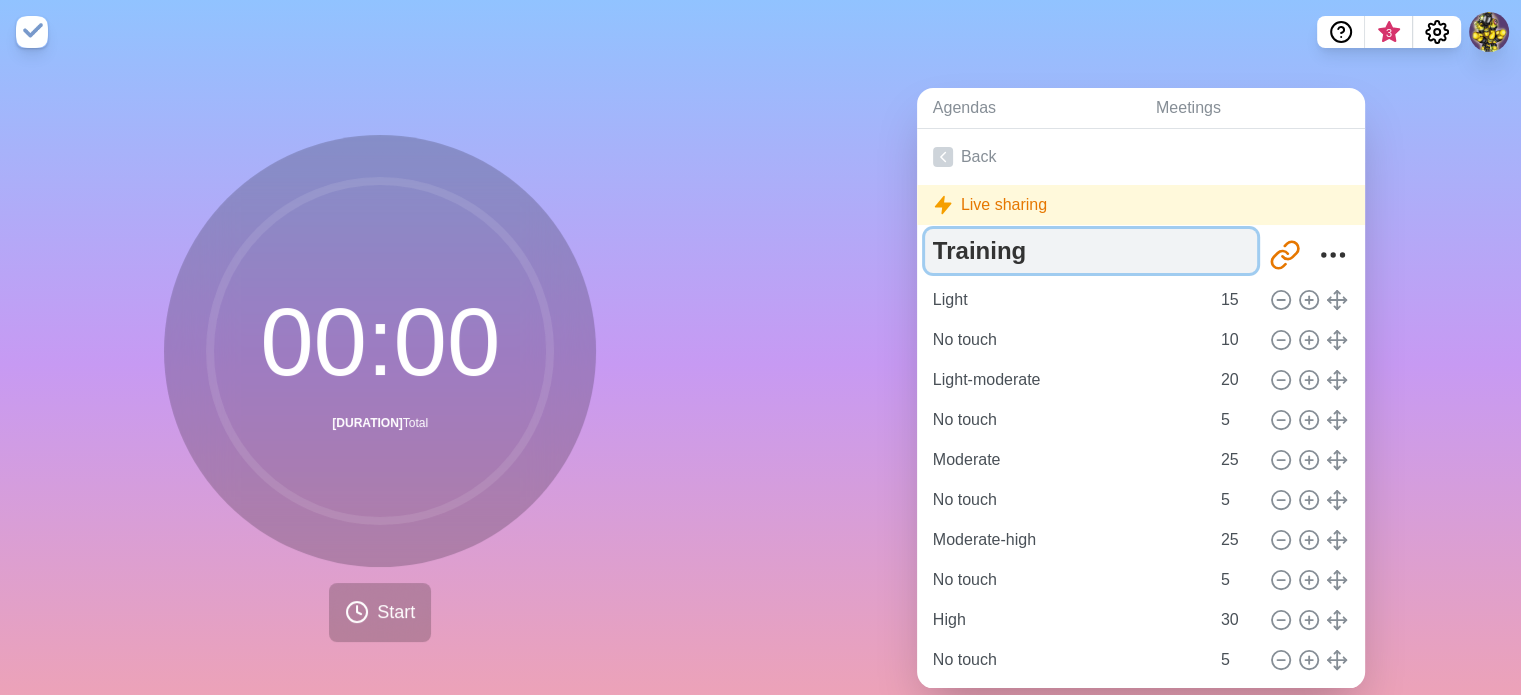 click on "Training" at bounding box center (1091, 251) 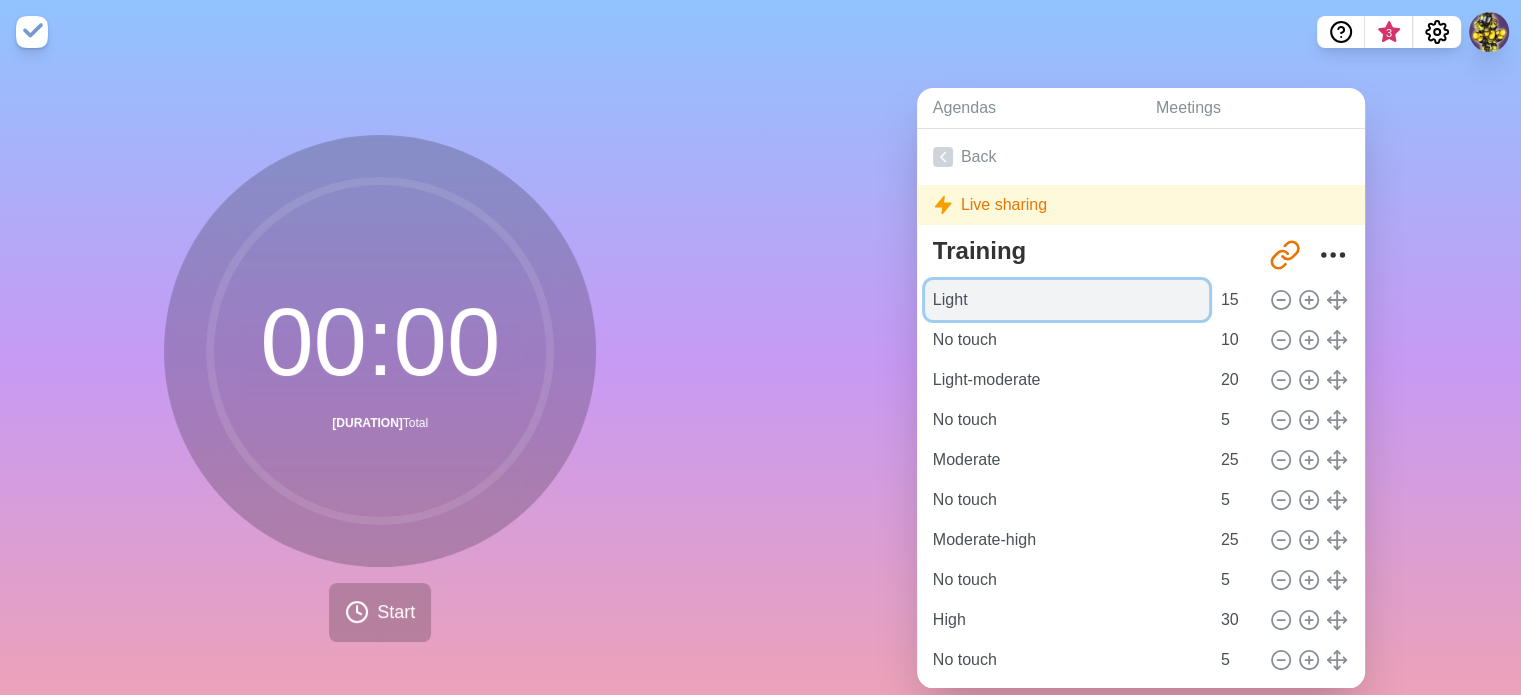 click on "Light" at bounding box center (1067, 300) 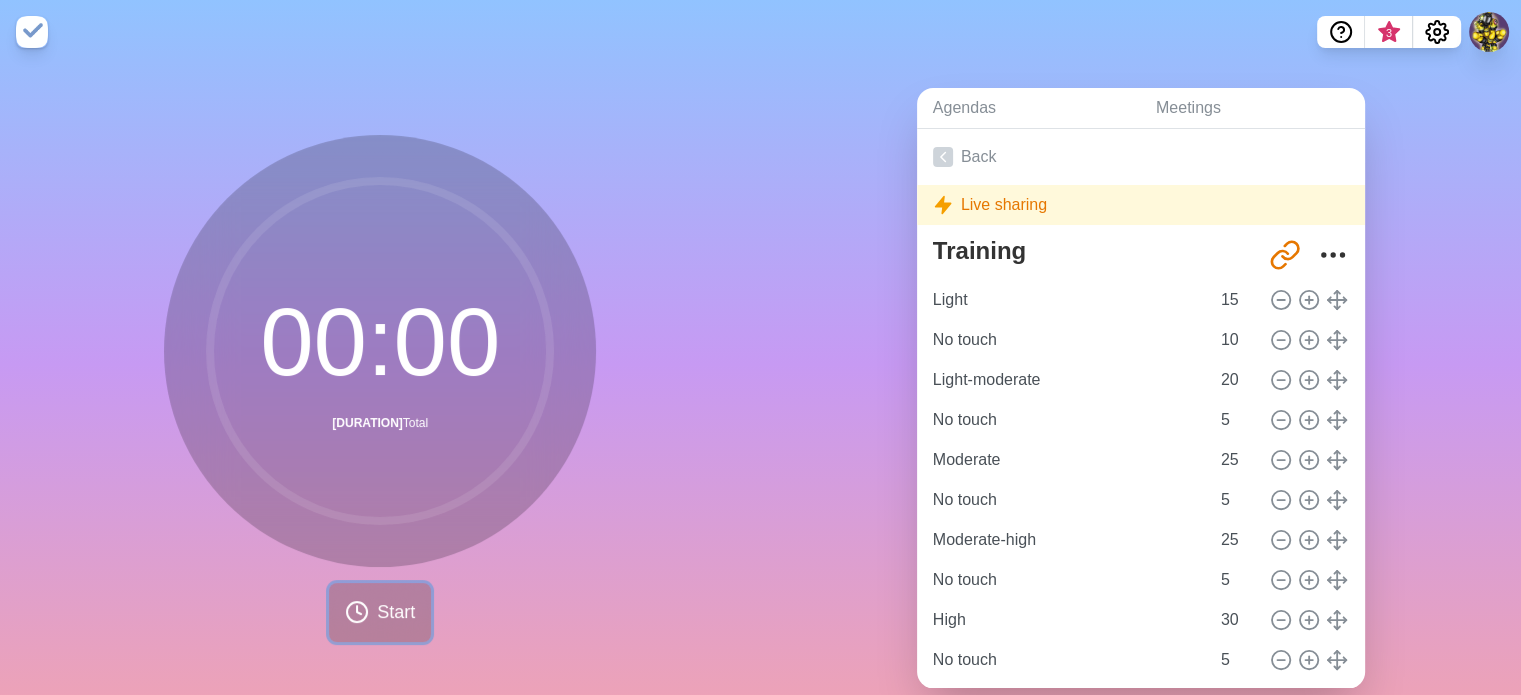 click on "Start" at bounding box center [380, 612] 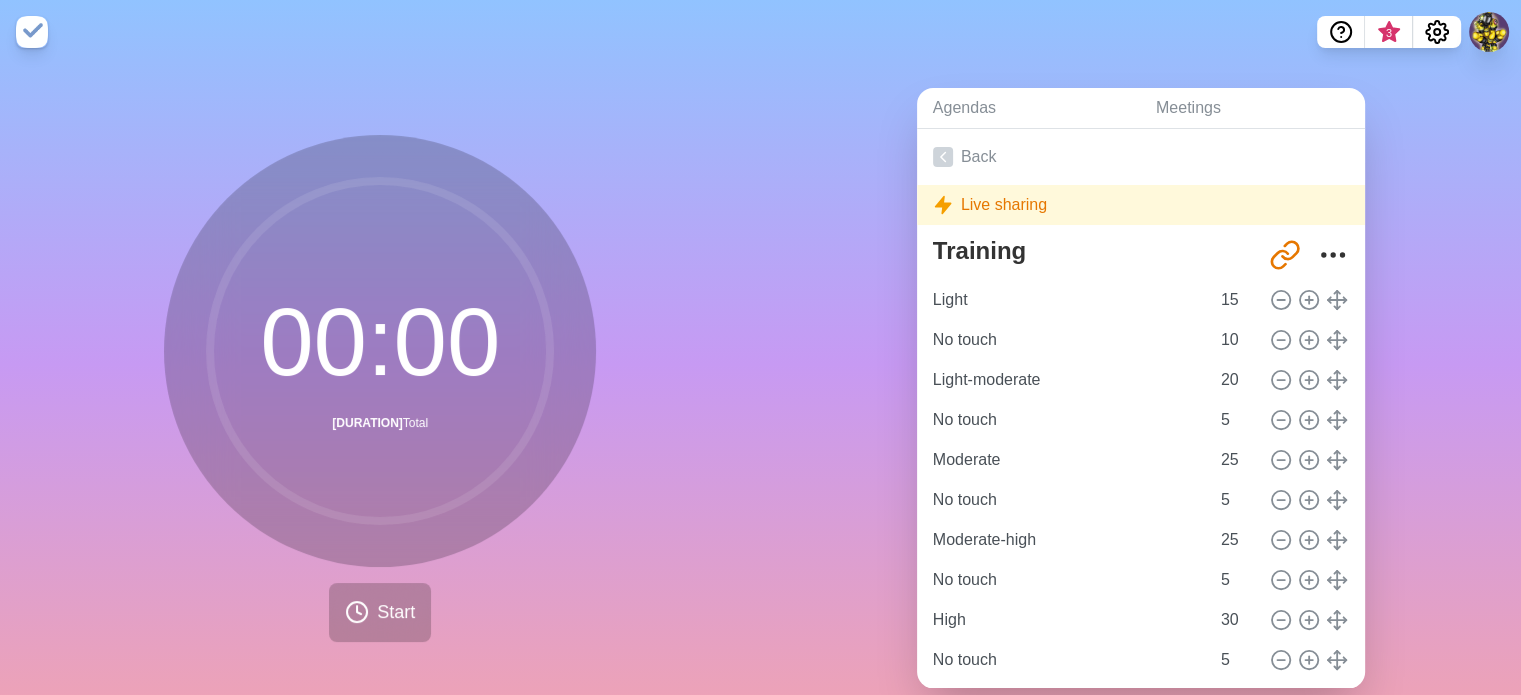 click at bounding box center (32, 32) 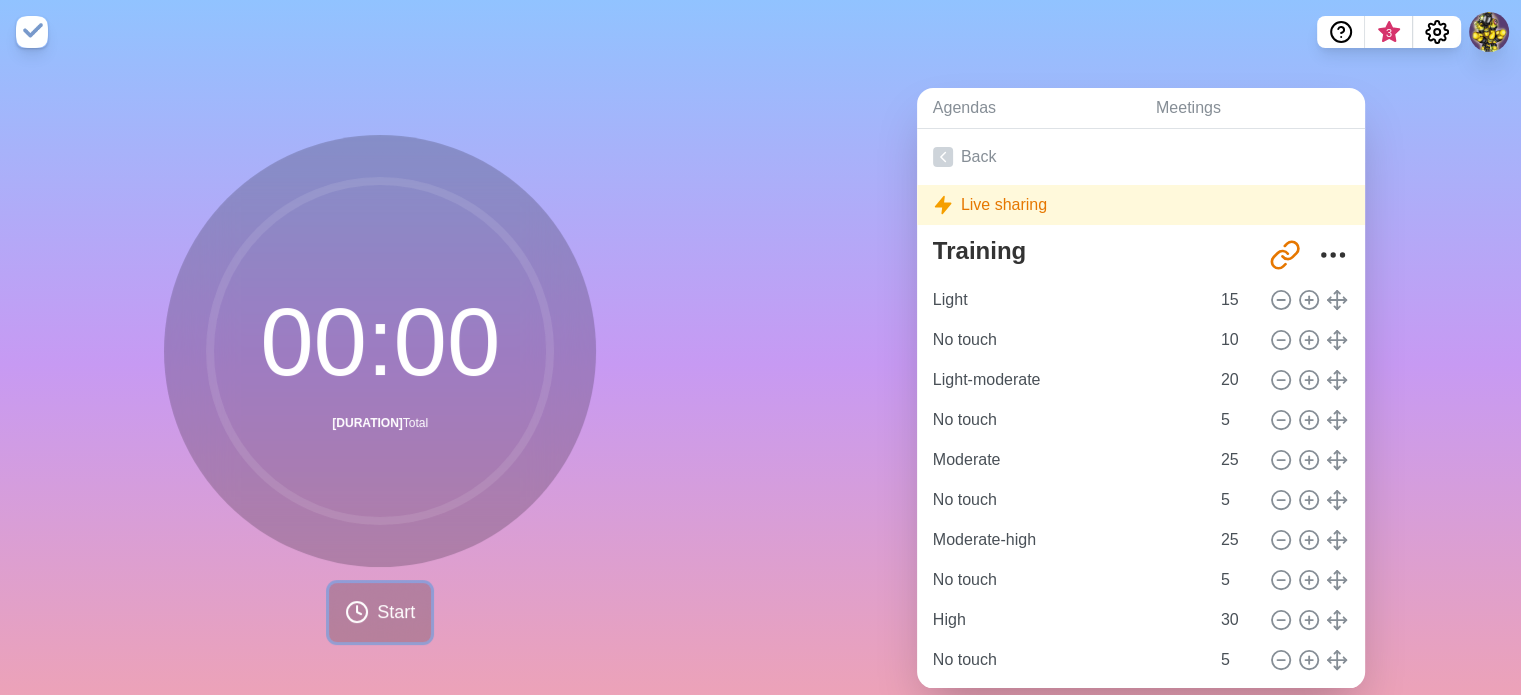 click on "Start" at bounding box center [396, 612] 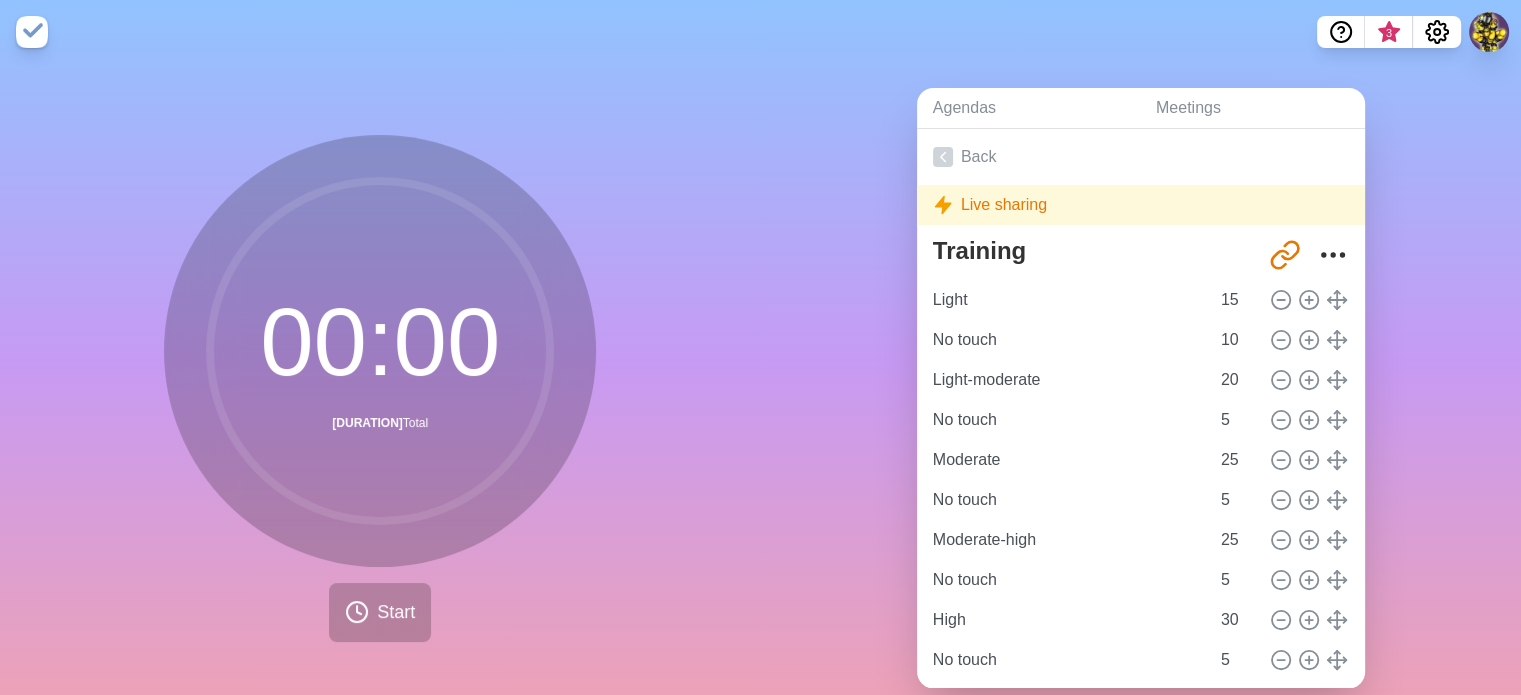 click at bounding box center (32, 32) 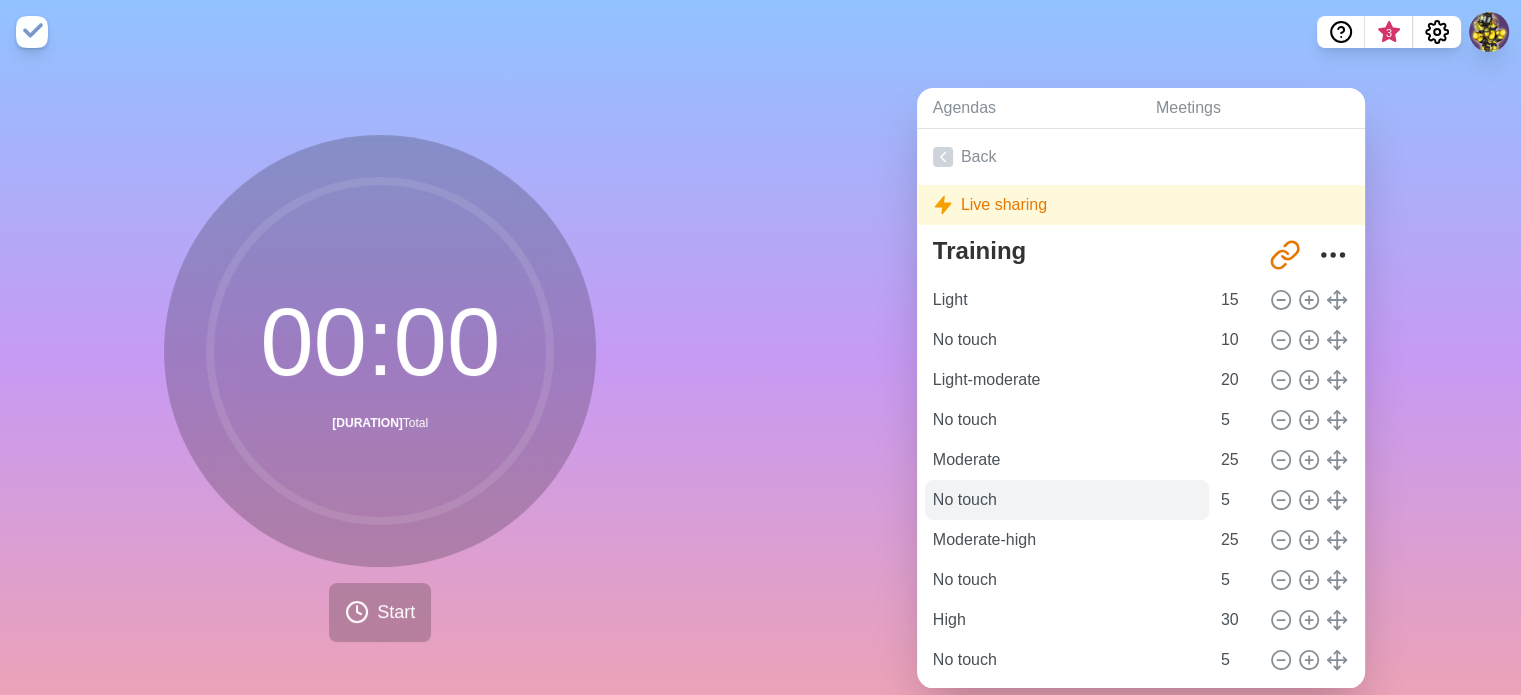 scroll, scrollTop: 94, scrollLeft: 0, axis: vertical 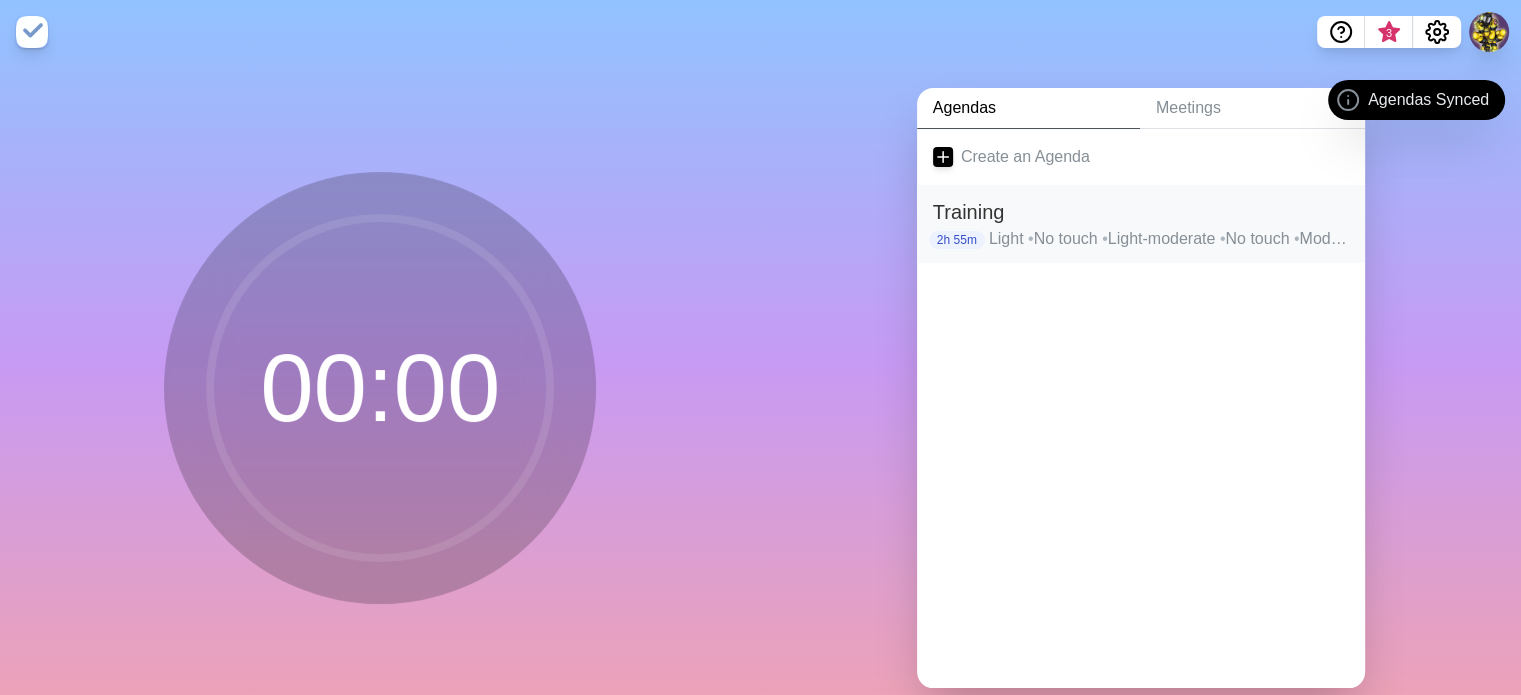 click on "Training" at bounding box center [1141, 212] 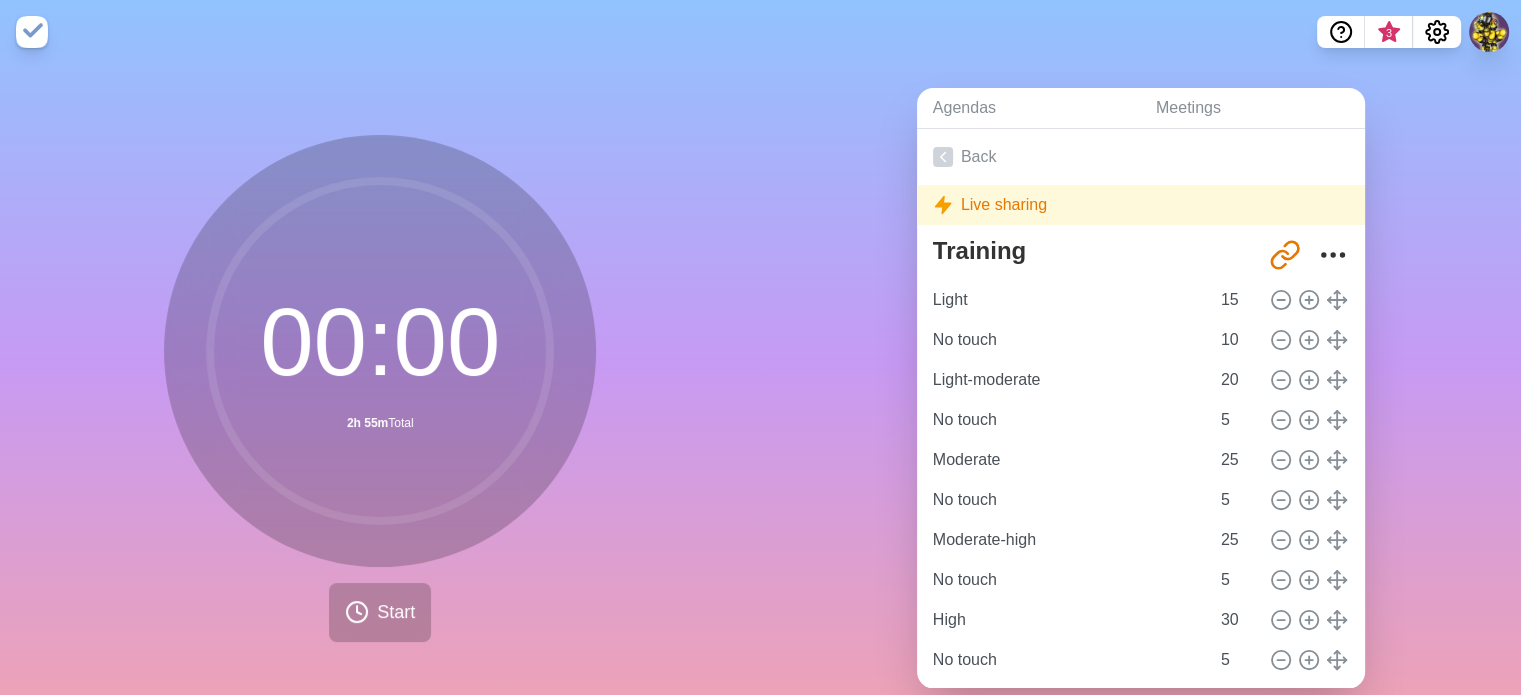 click on "Live sharing" at bounding box center [1141, 205] 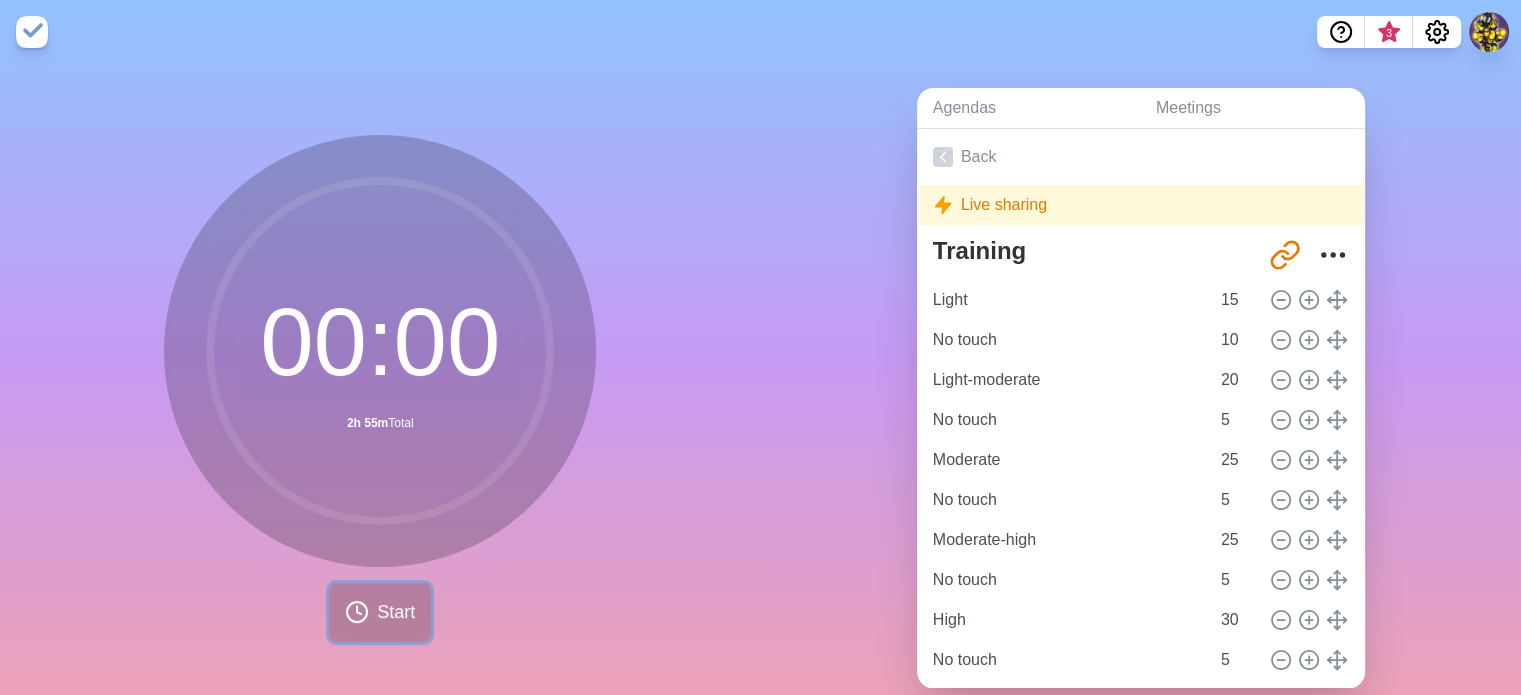 click on "Start" at bounding box center [380, 612] 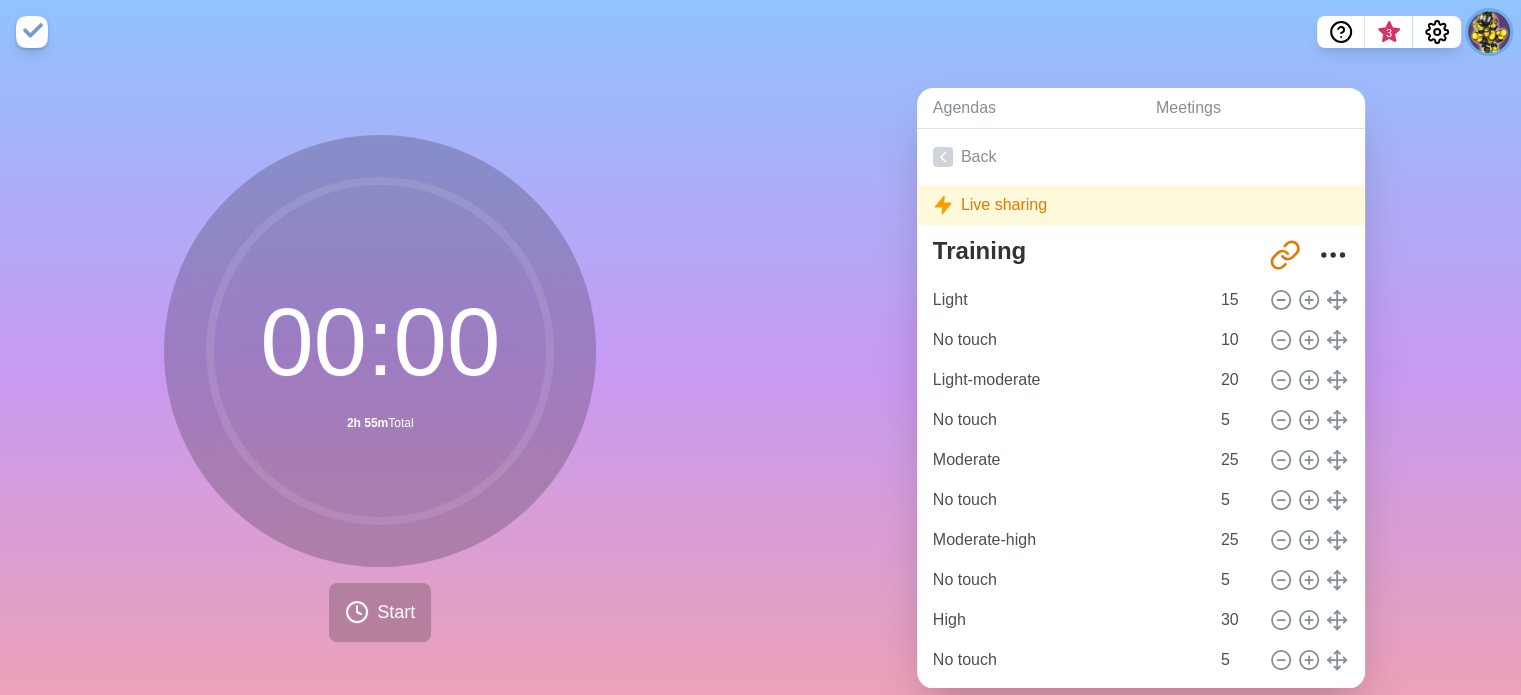 click at bounding box center (1489, 32) 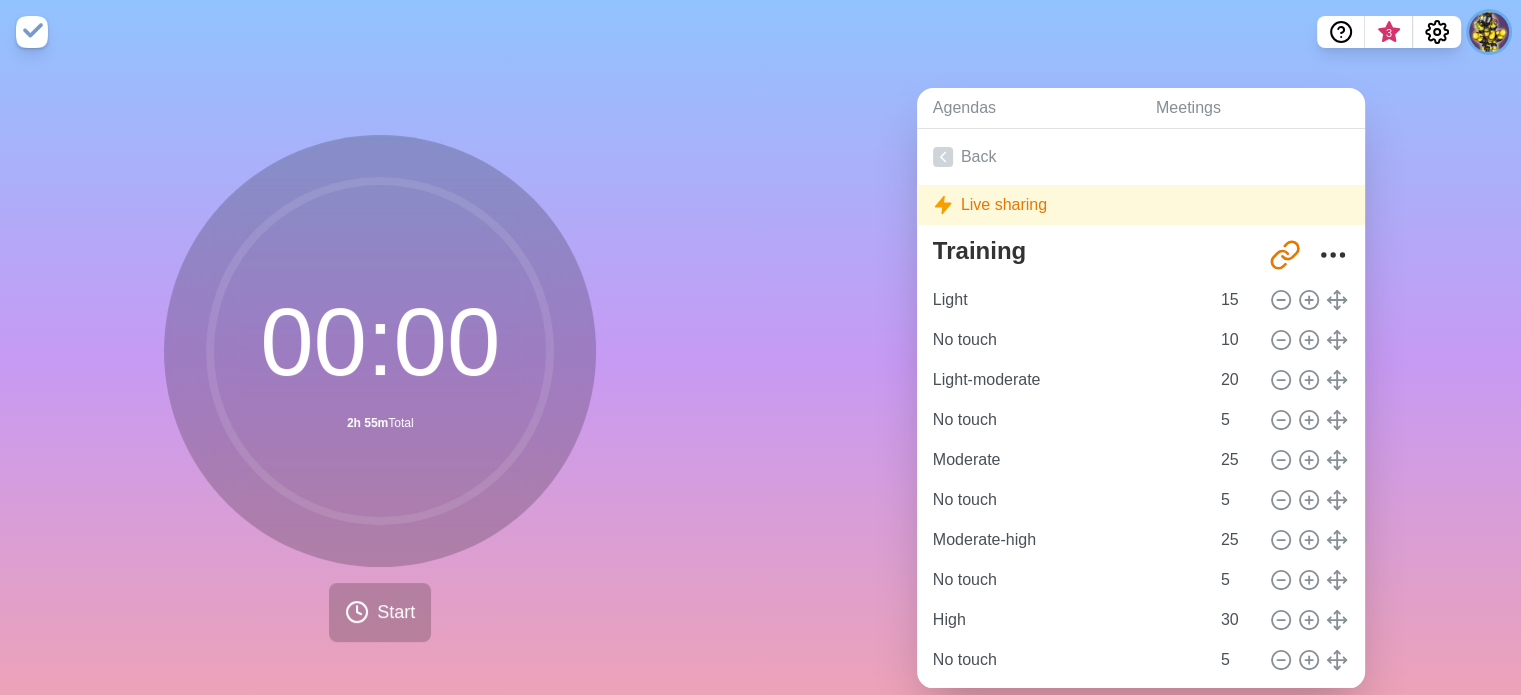 click on "3" at bounding box center (760, 32) 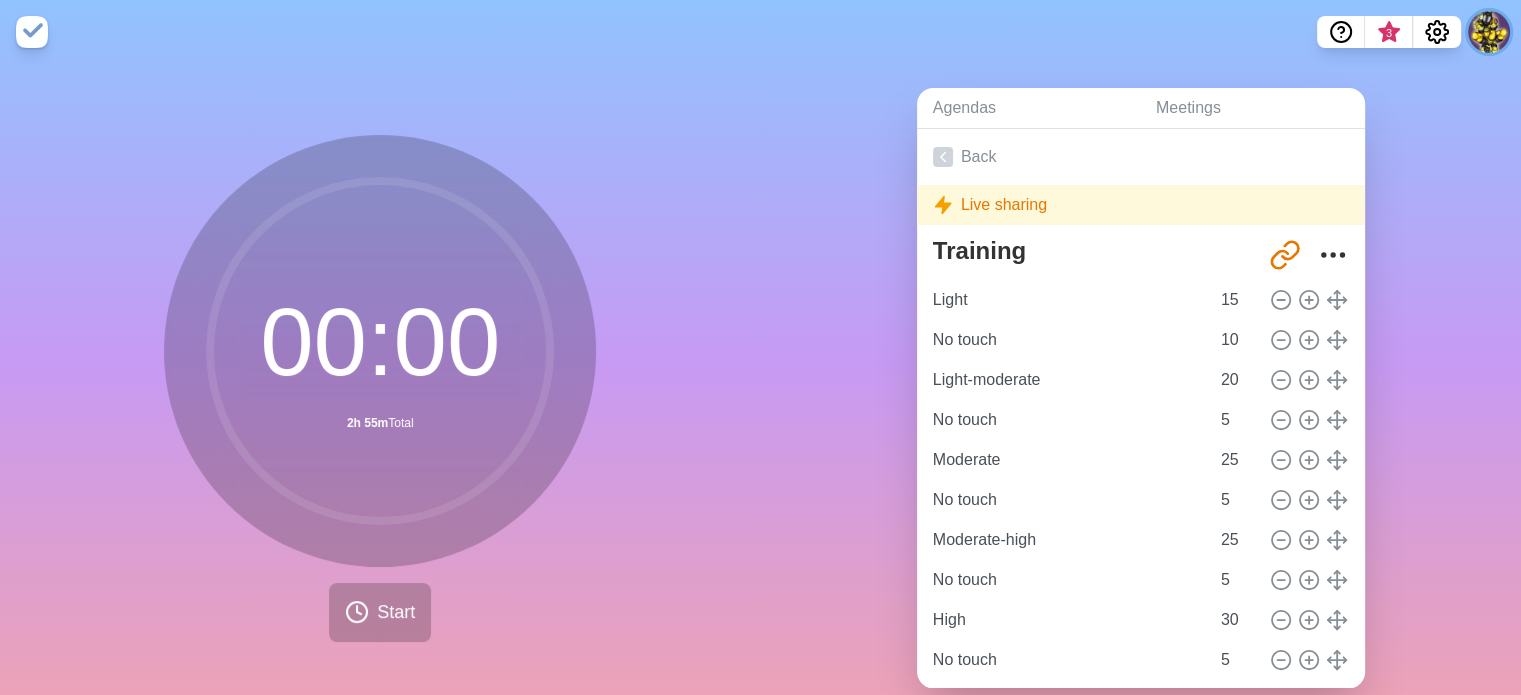 click at bounding box center (1489, 32) 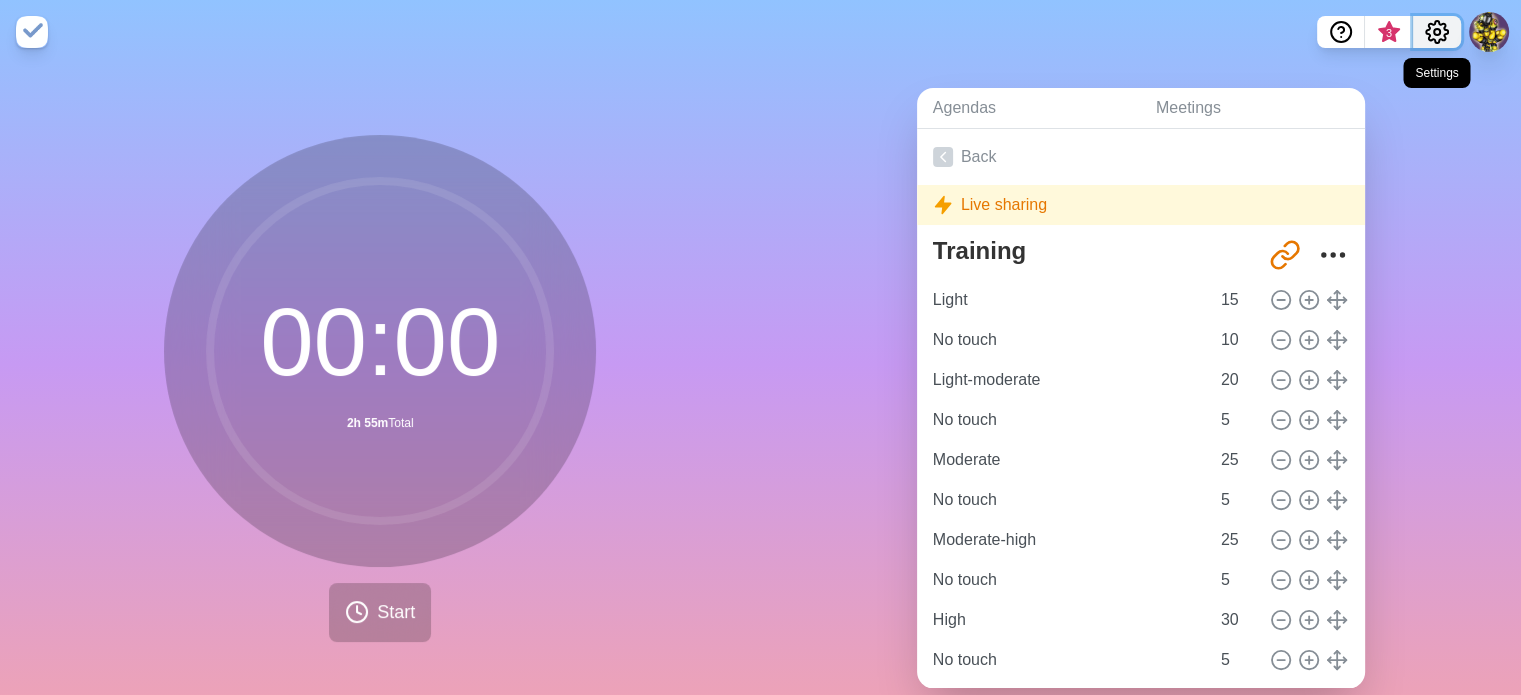 click 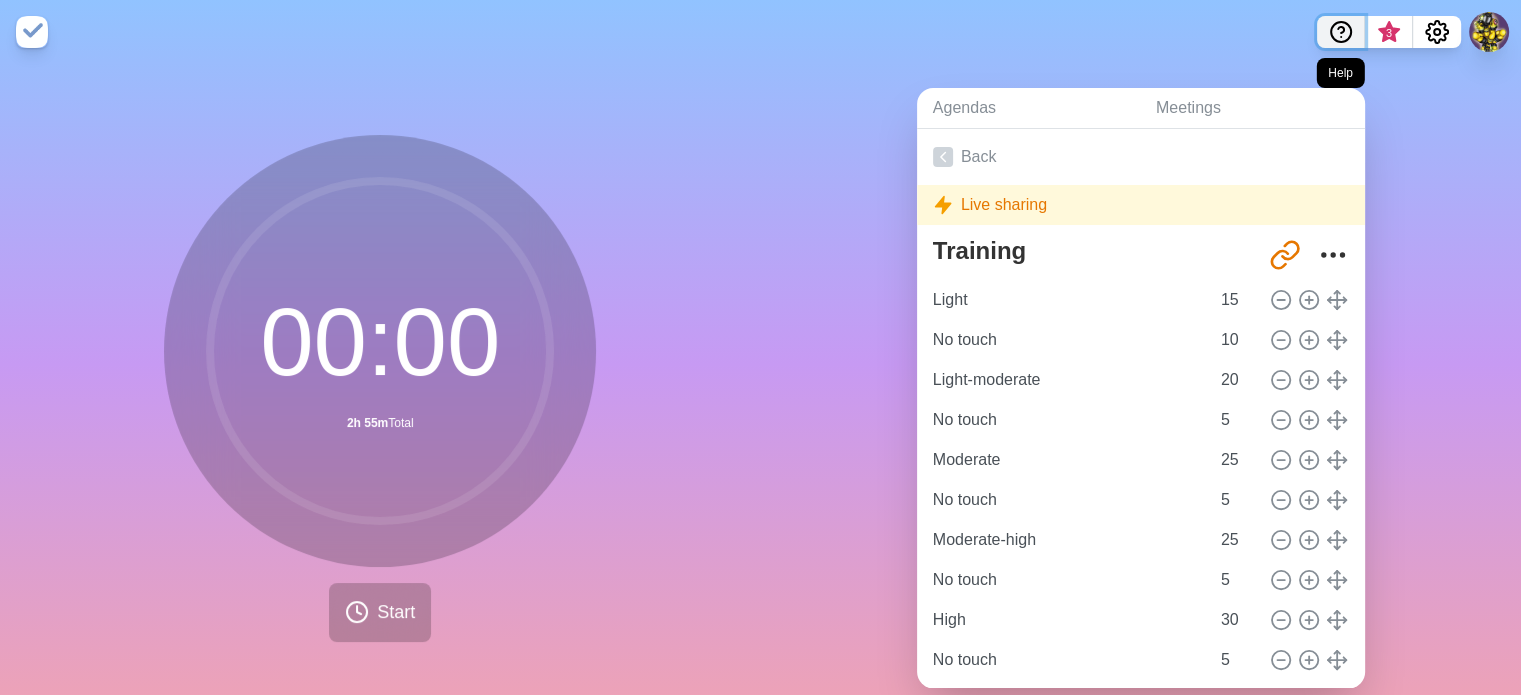 click 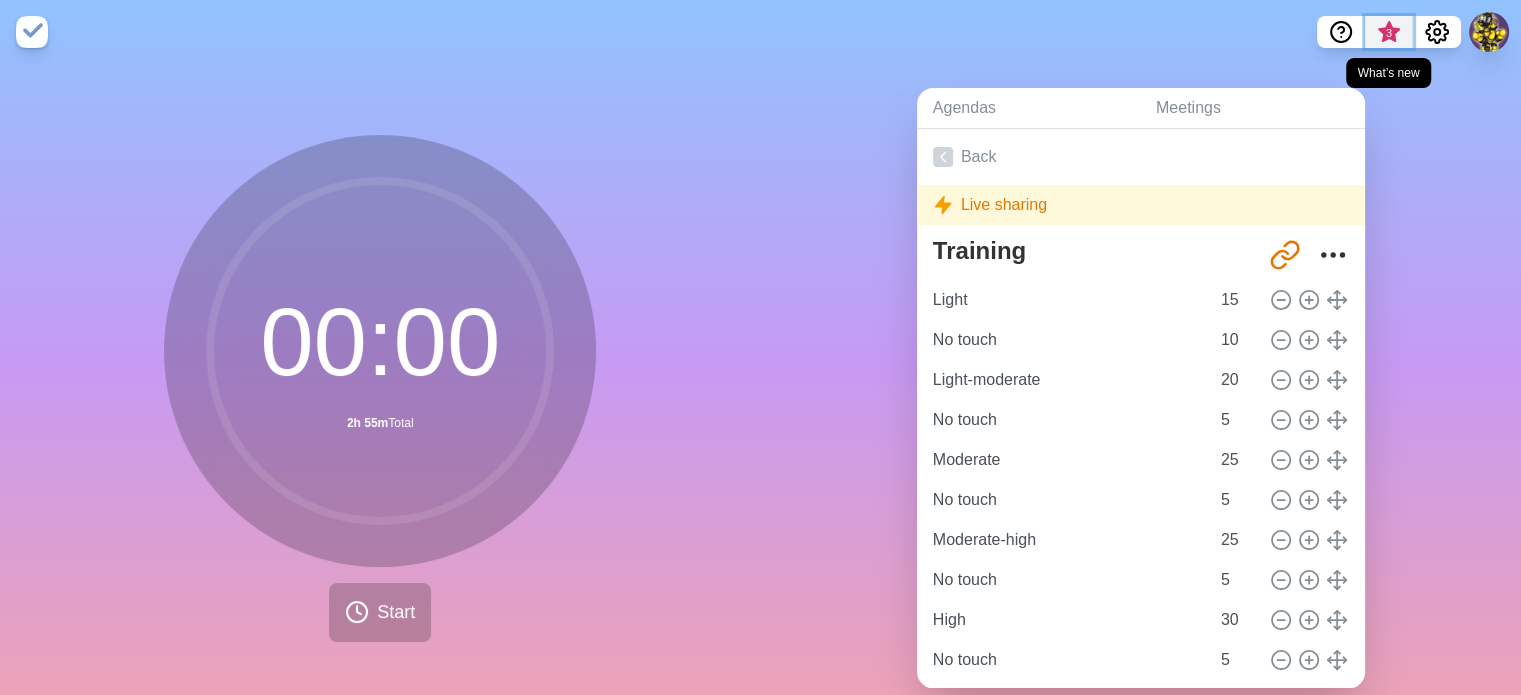 click on "3" at bounding box center [1389, 38] 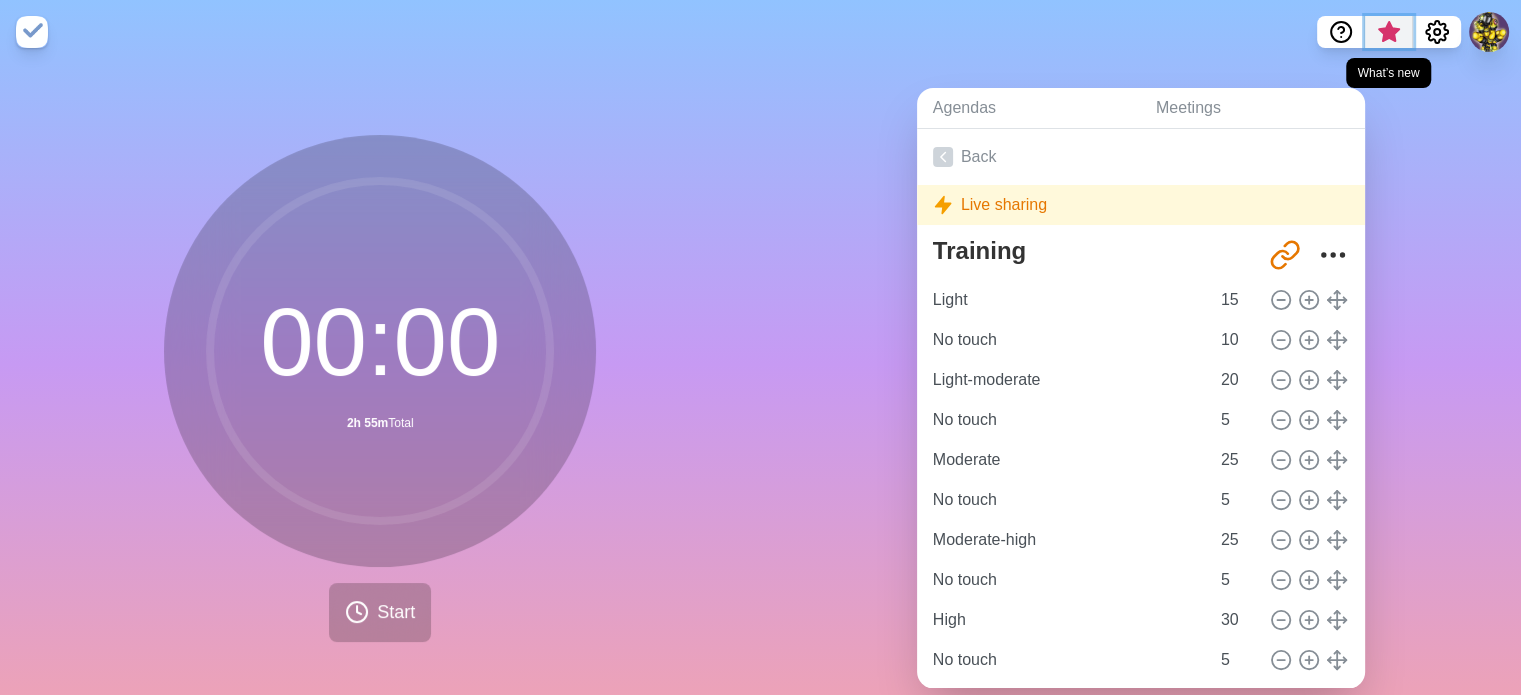 click at bounding box center [1389, 38] 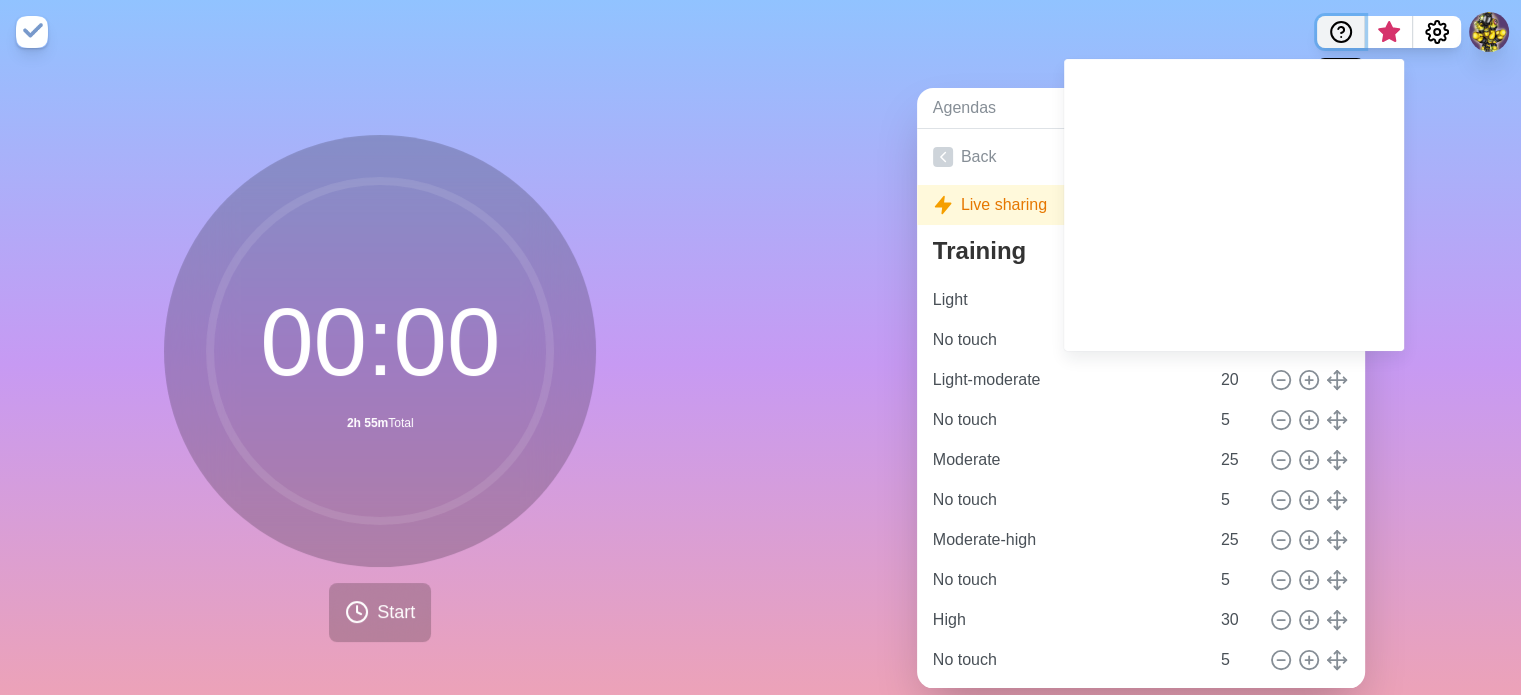 click 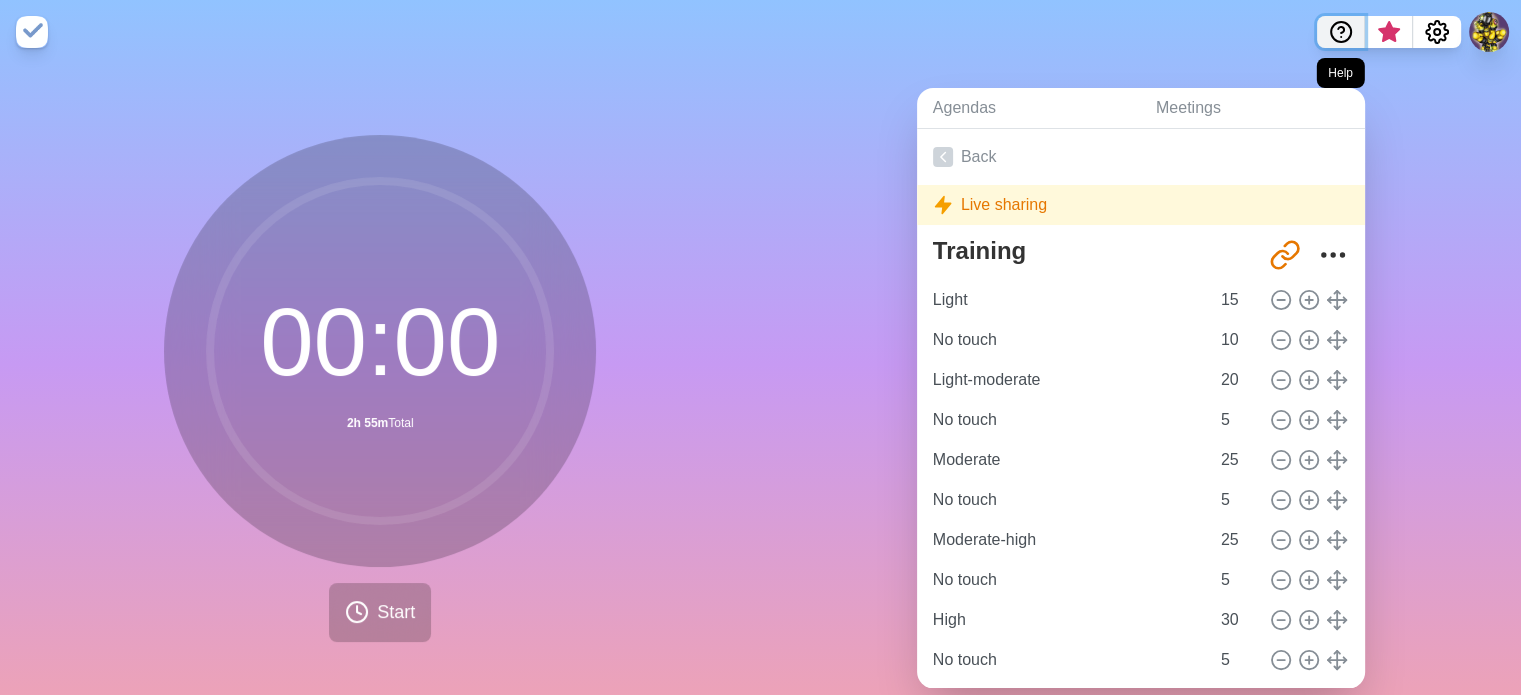 click 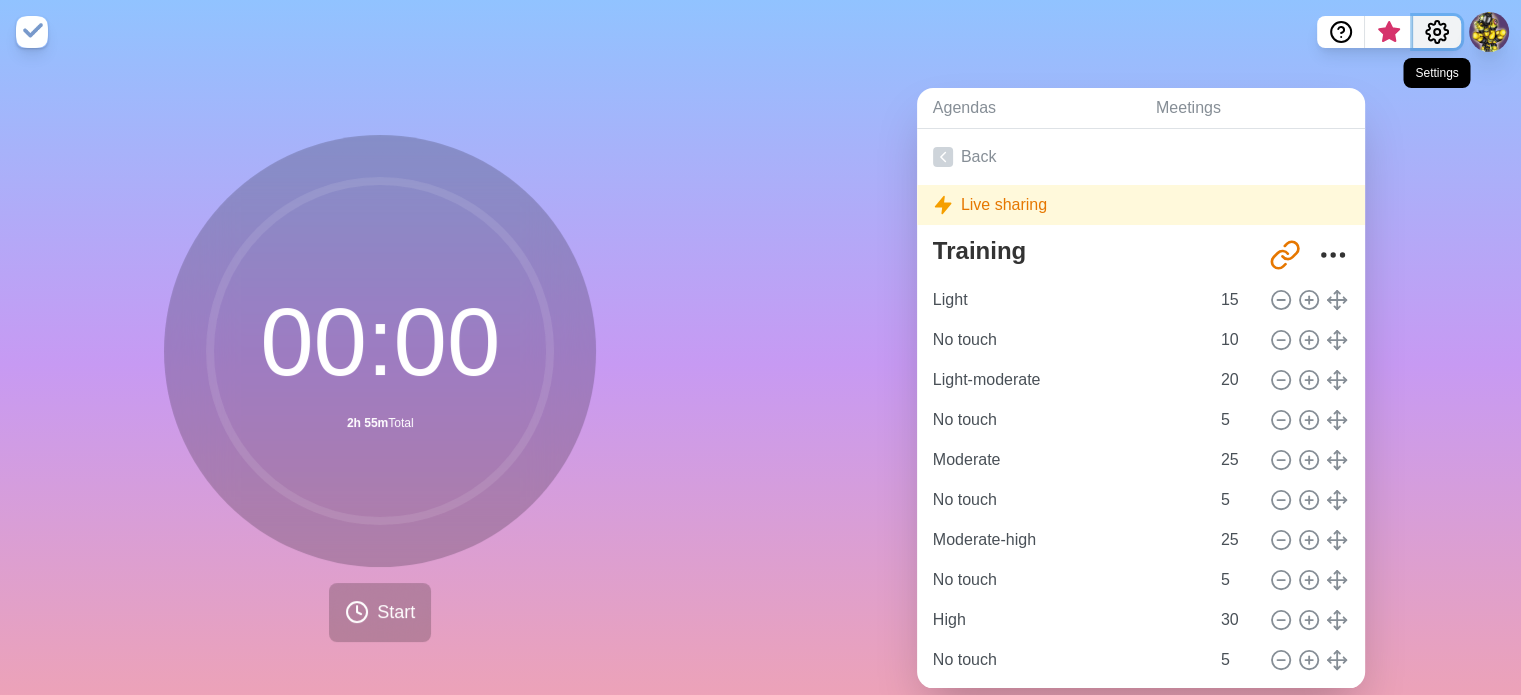 click 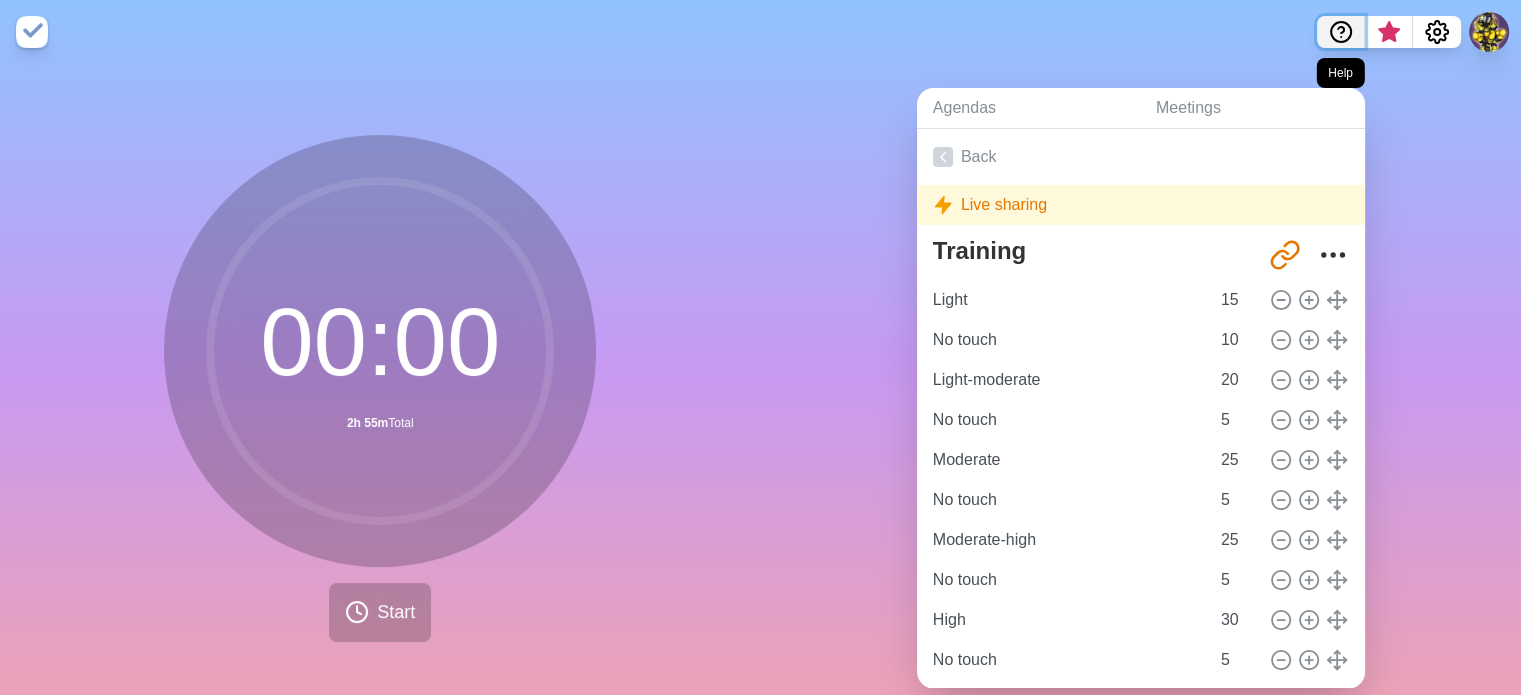 click 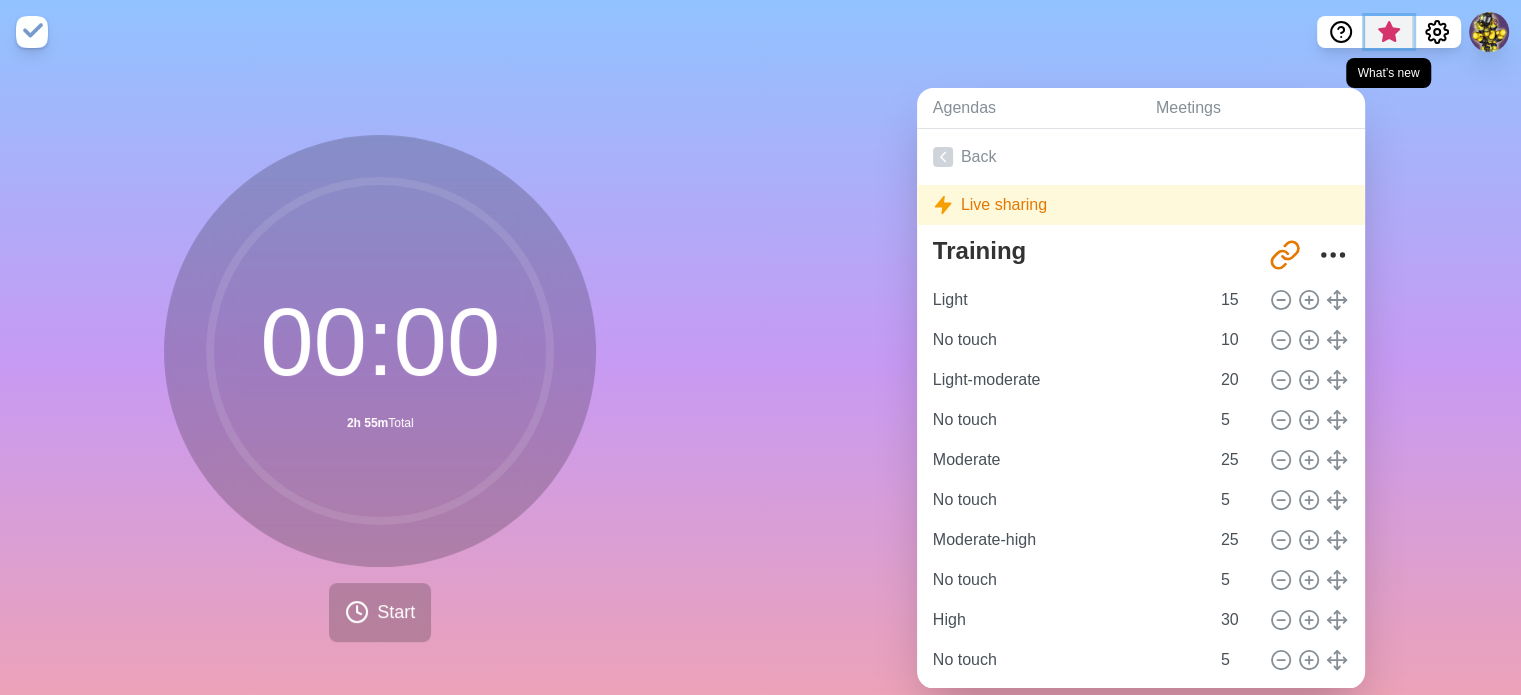 click at bounding box center (1389, 32) 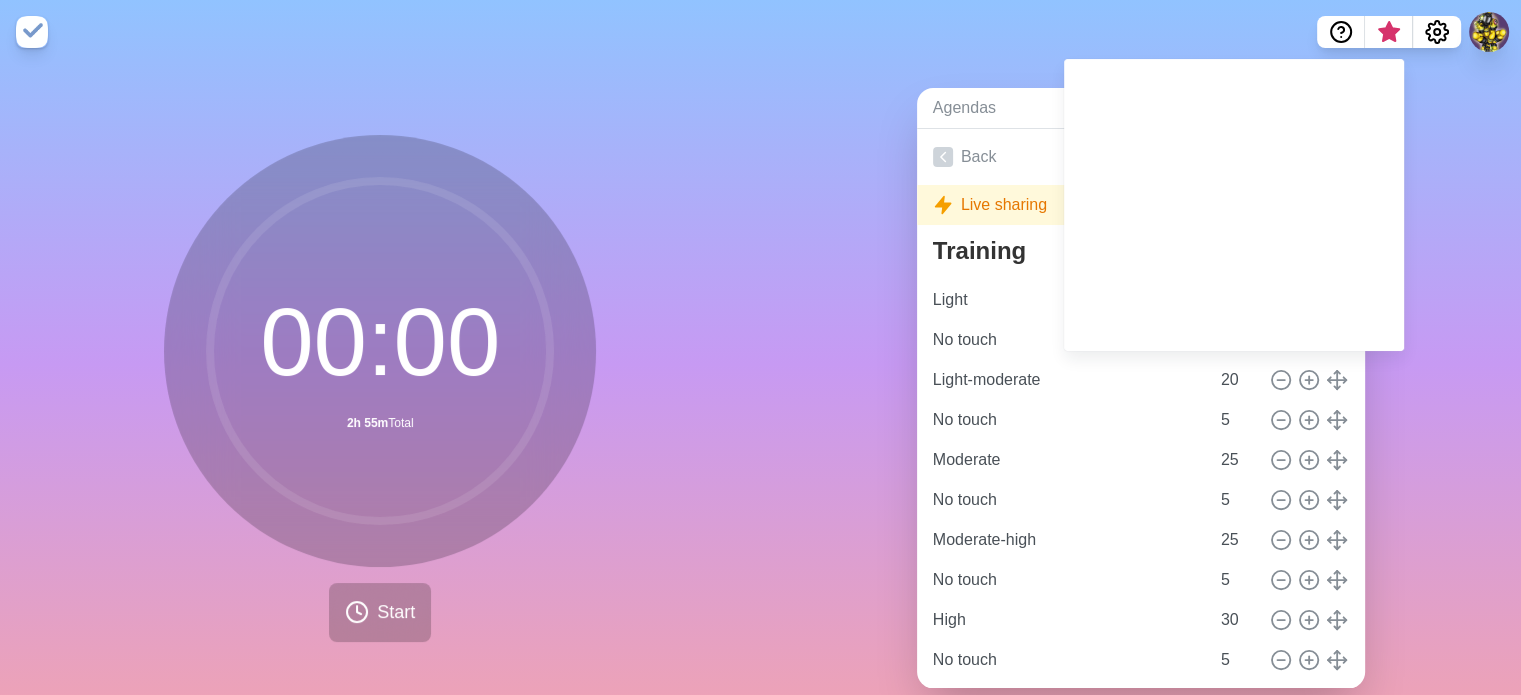 click on "Agendas   Meetings
Back
Live sharing   Training   http://timeblocks.co/-OVMFFAZR_oUBYPks0i9           Light   15       No touch   10       Light-moderate   20       No touch   5       Moderate   25       No touch   5       Moderate-high   25       No touch   5       High   30       No touch   5       High   30" at bounding box center (1141, 396) 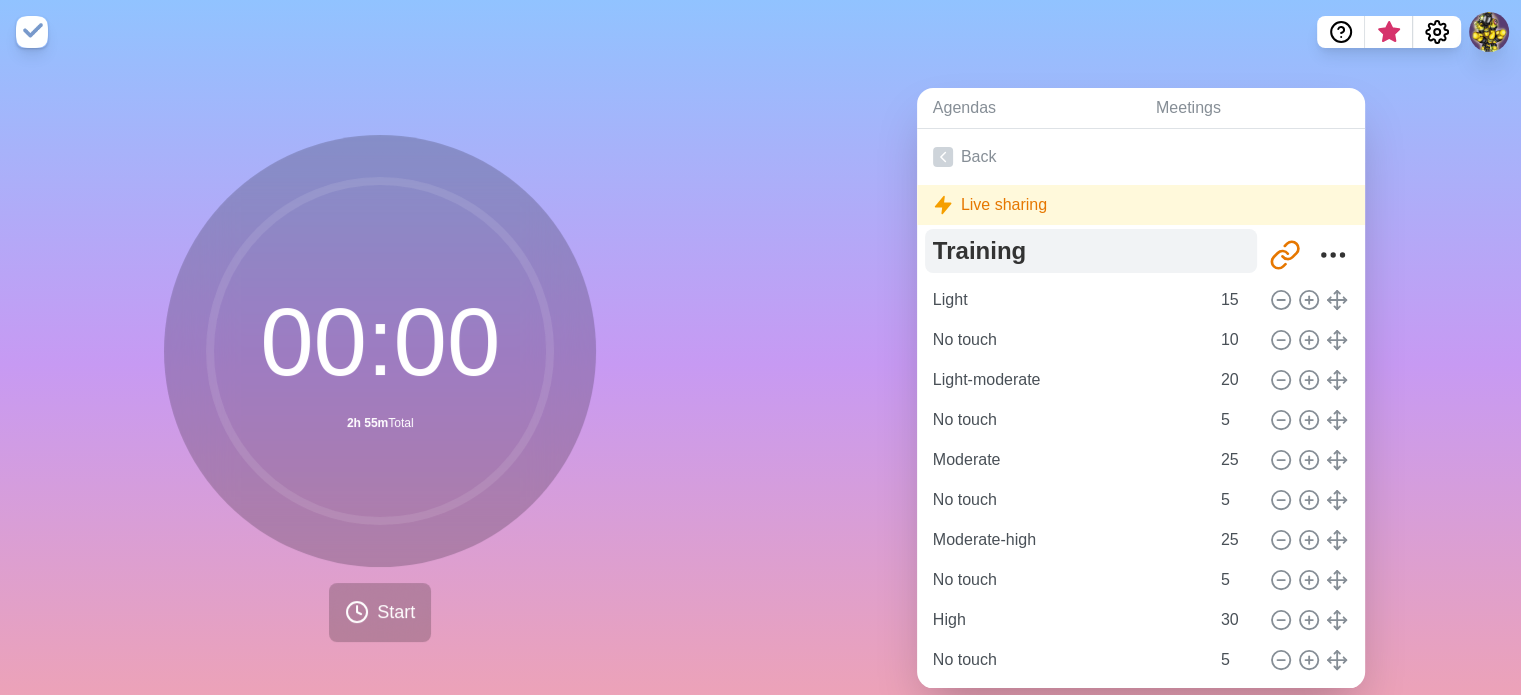 scroll, scrollTop: 94, scrollLeft: 0, axis: vertical 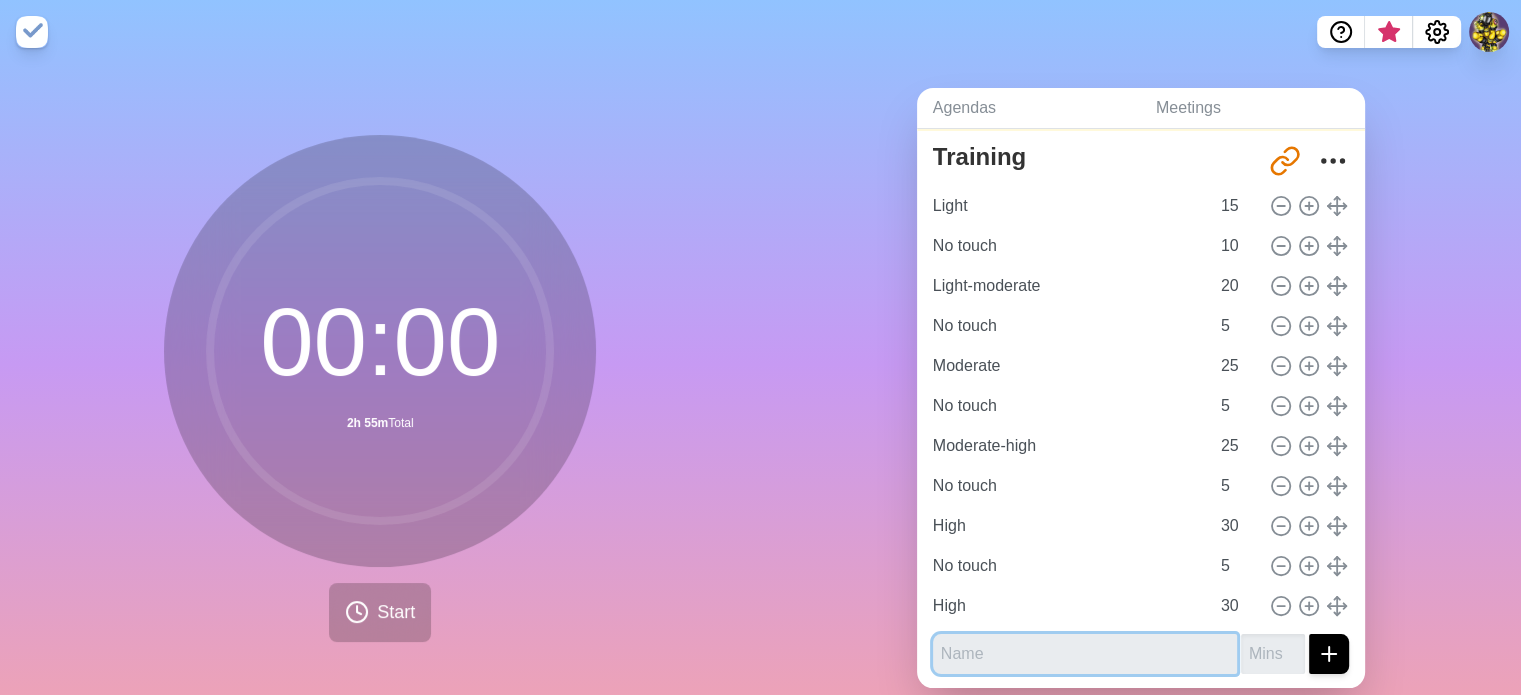 click at bounding box center [1085, 654] 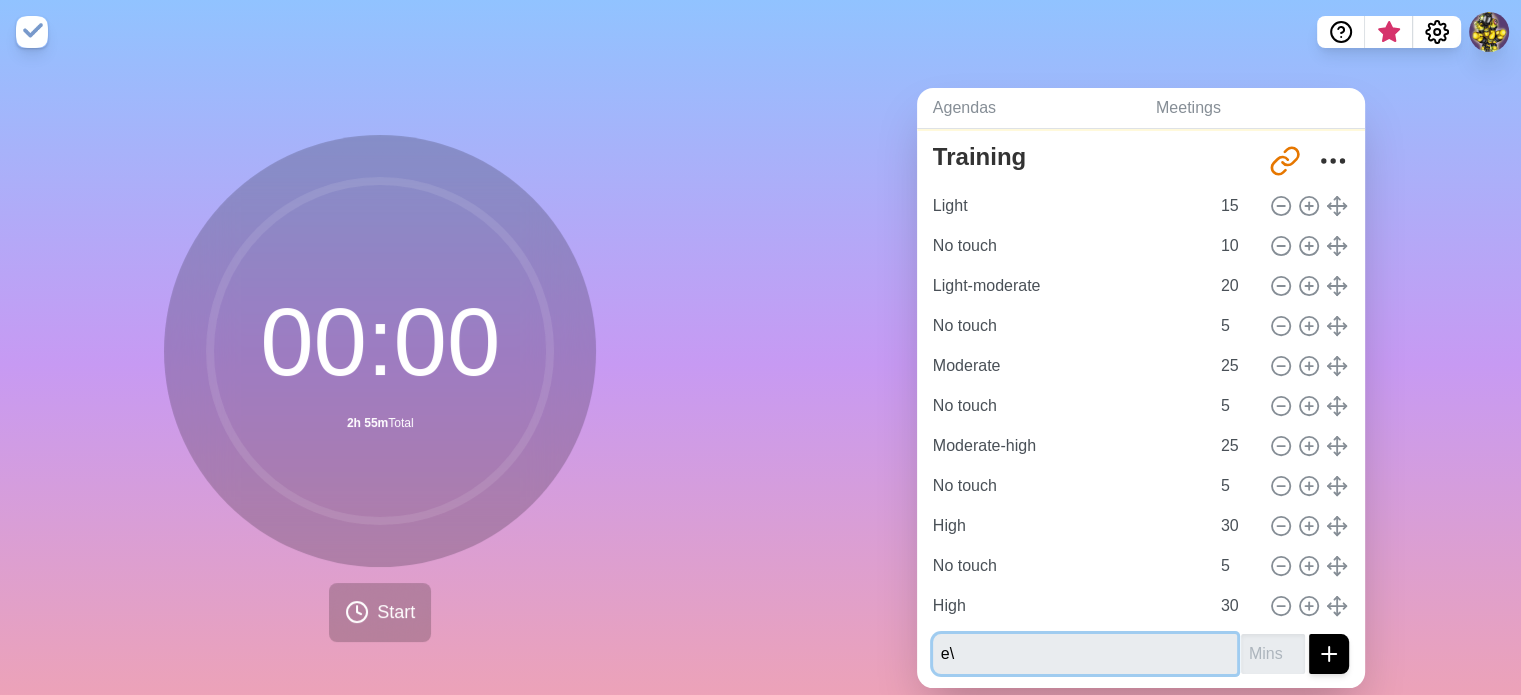type on "e" 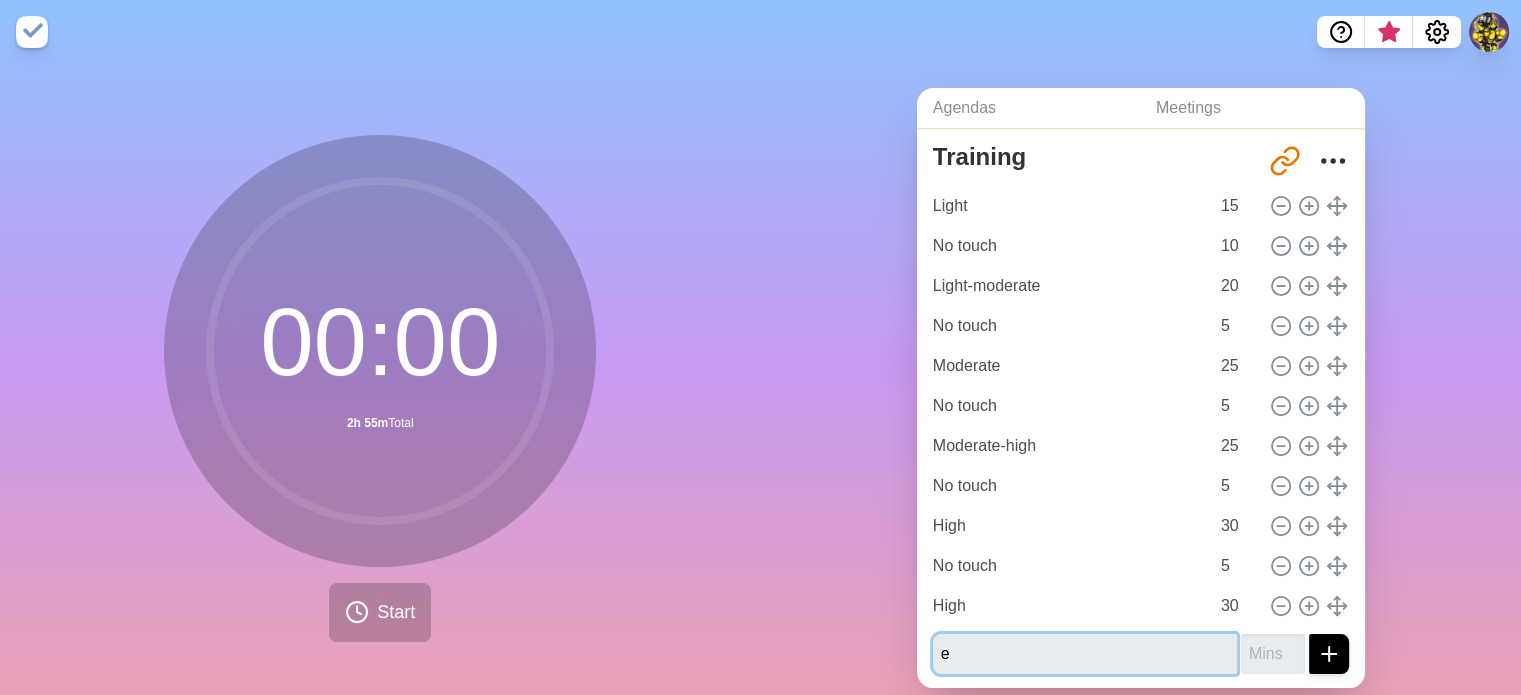 type 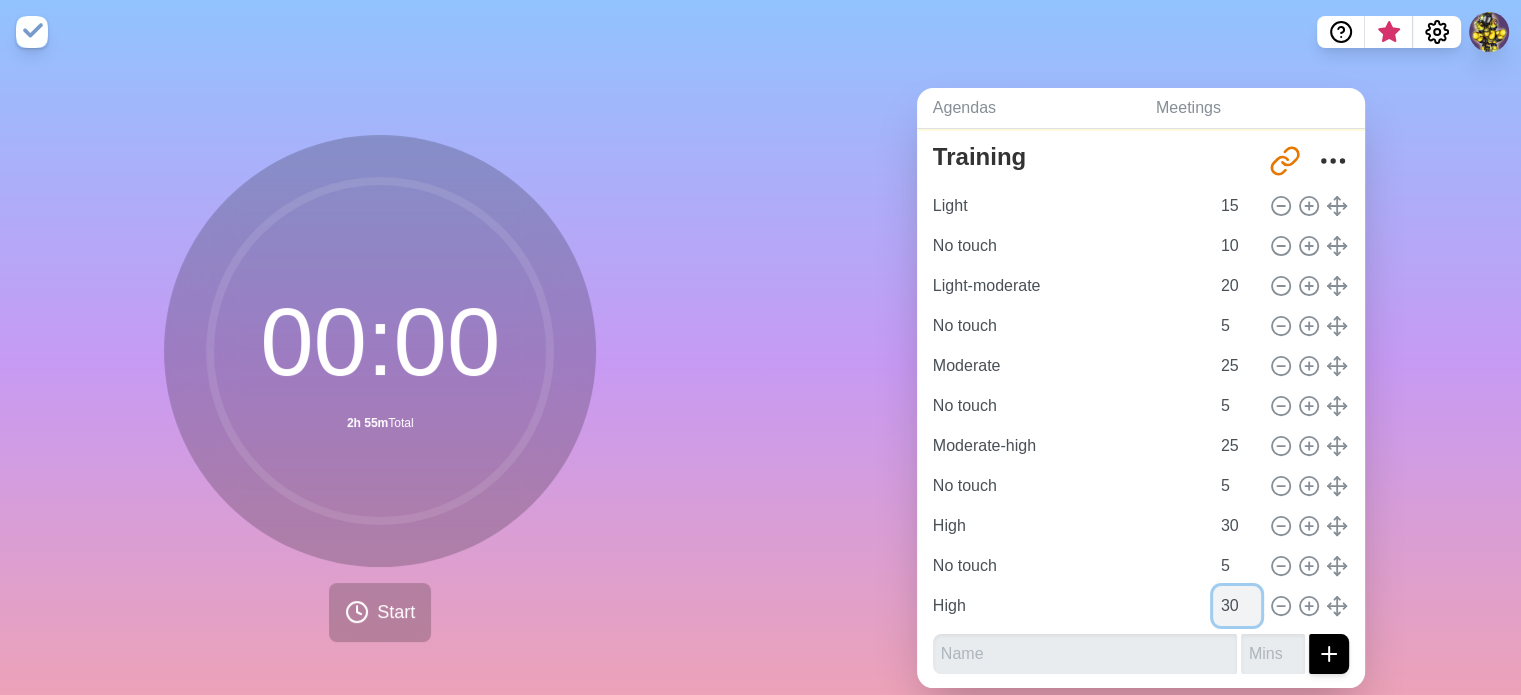 click on "30" at bounding box center (1237, 606) 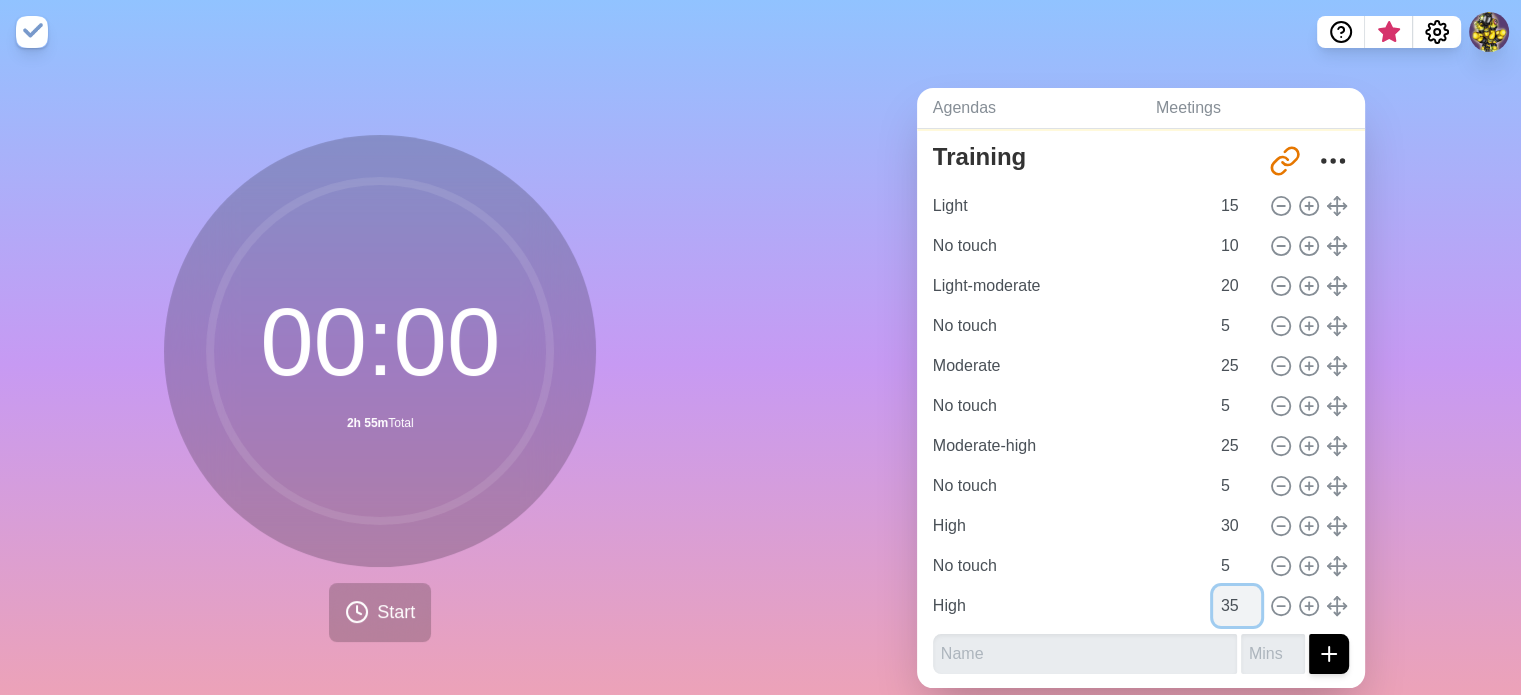 type on "35" 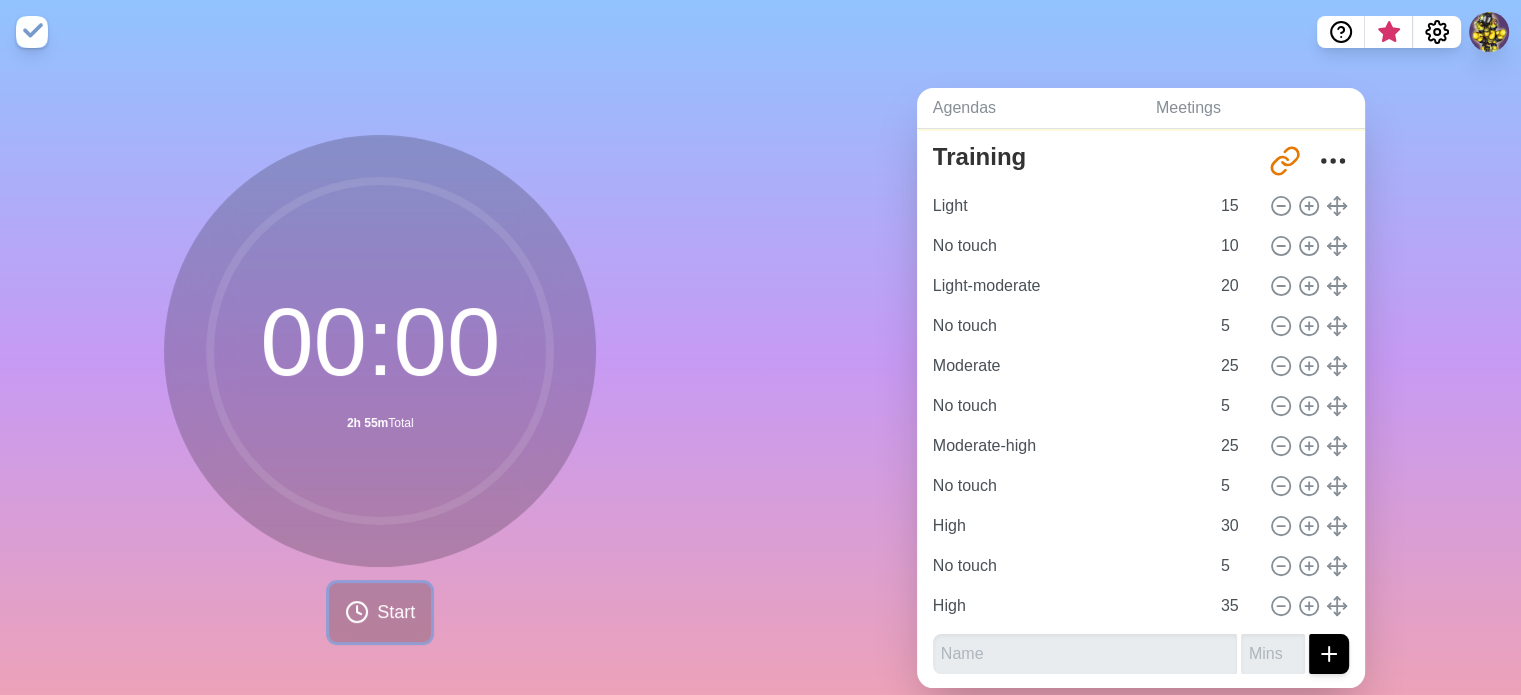 click on "Start" at bounding box center [396, 612] 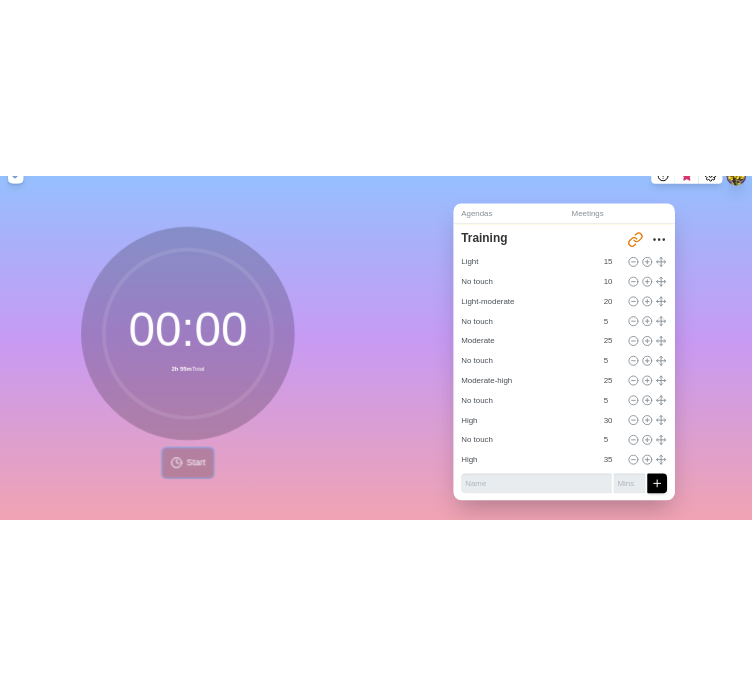 scroll, scrollTop: 0, scrollLeft: 0, axis: both 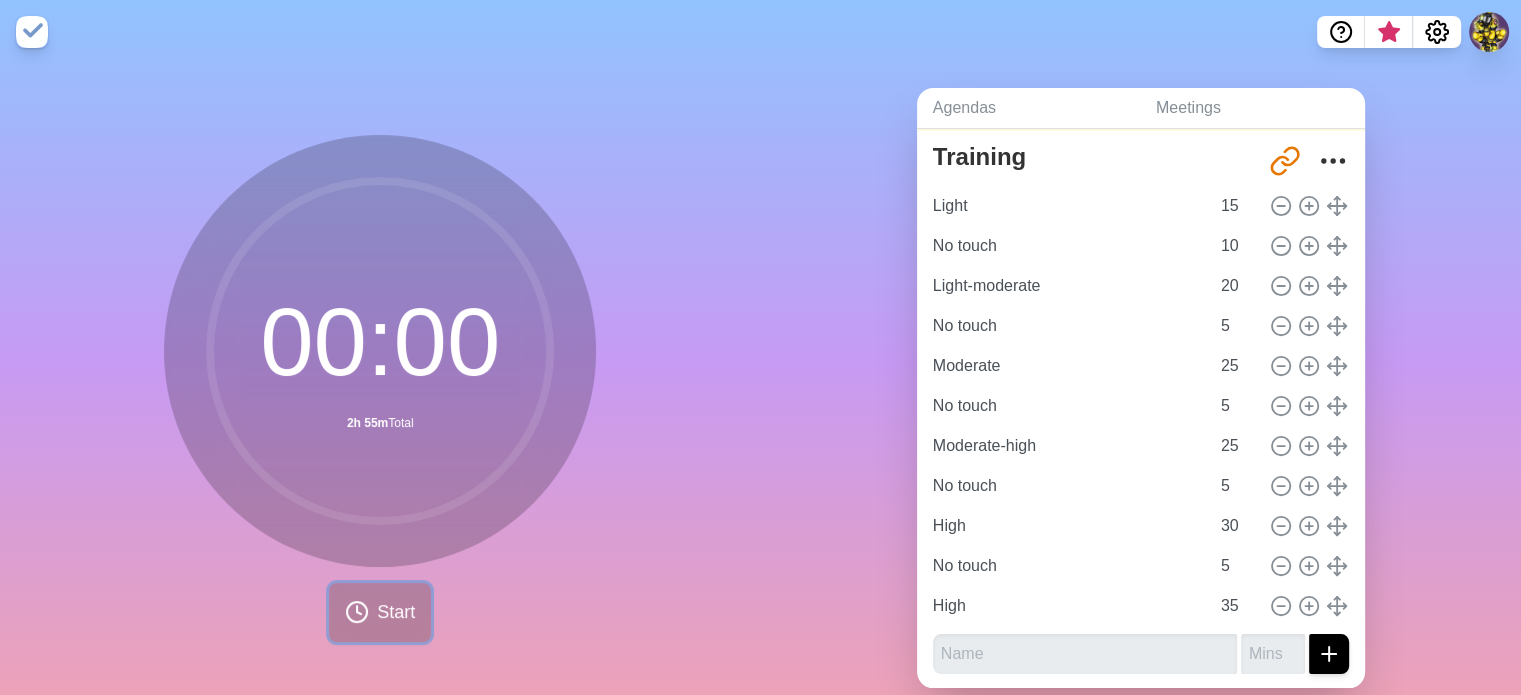 click 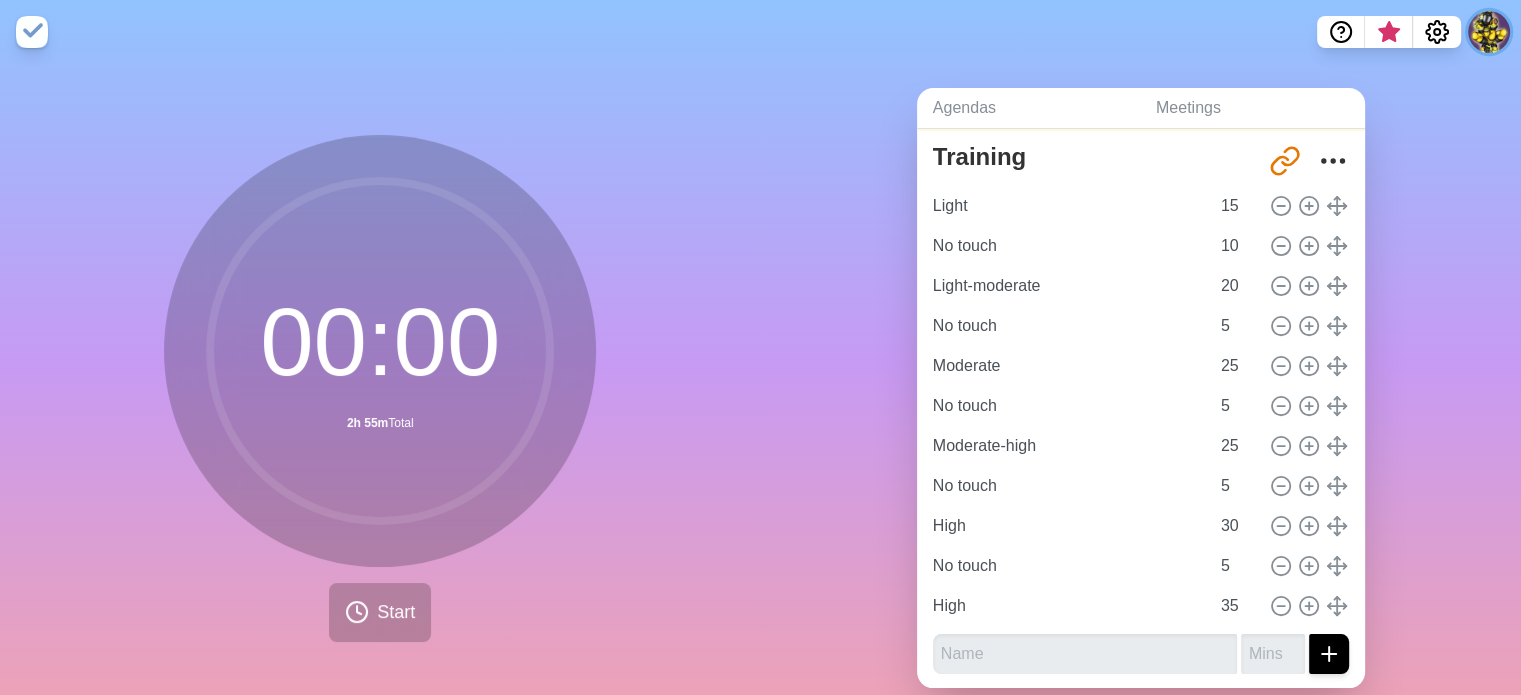 click at bounding box center (1489, 32) 